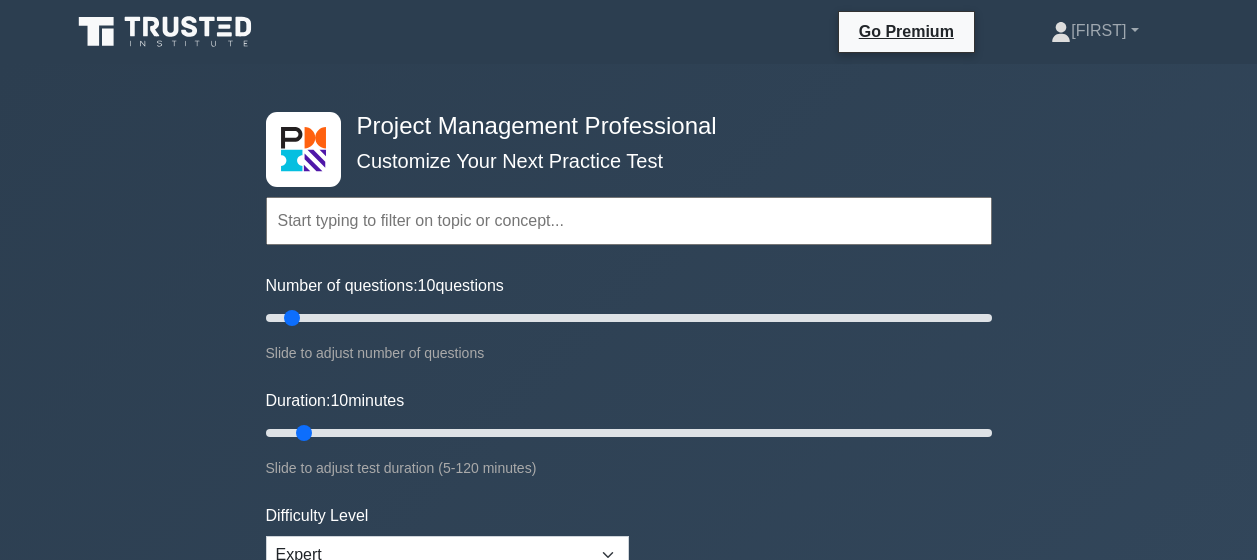 scroll, scrollTop: 6526, scrollLeft: 0, axis: vertical 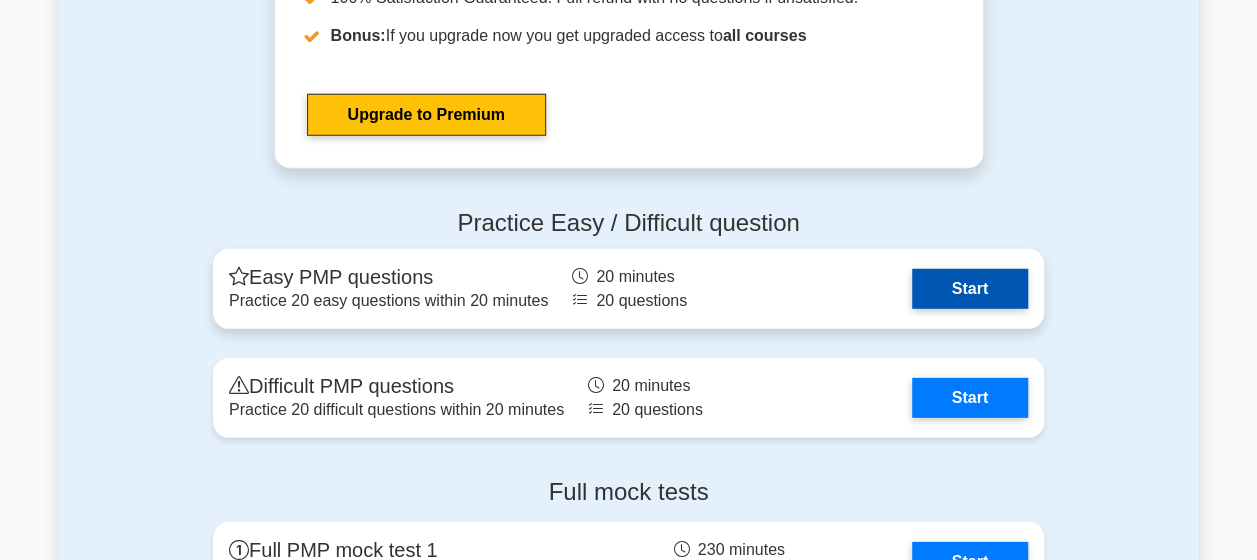 click on "Start" at bounding box center [970, 289] 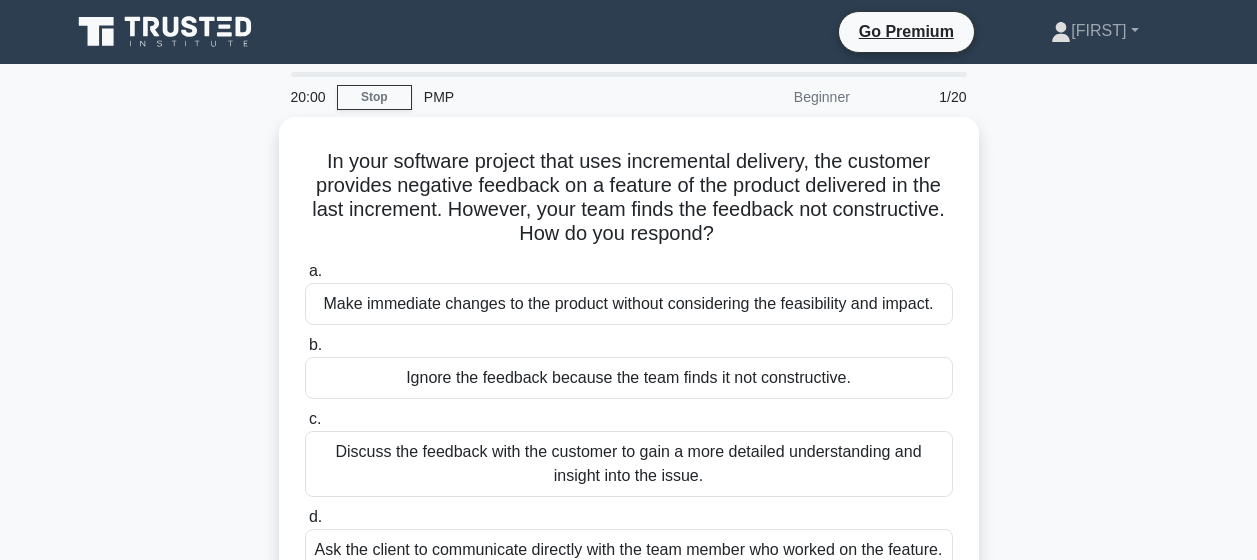 scroll, scrollTop: 0, scrollLeft: 0, axis: both 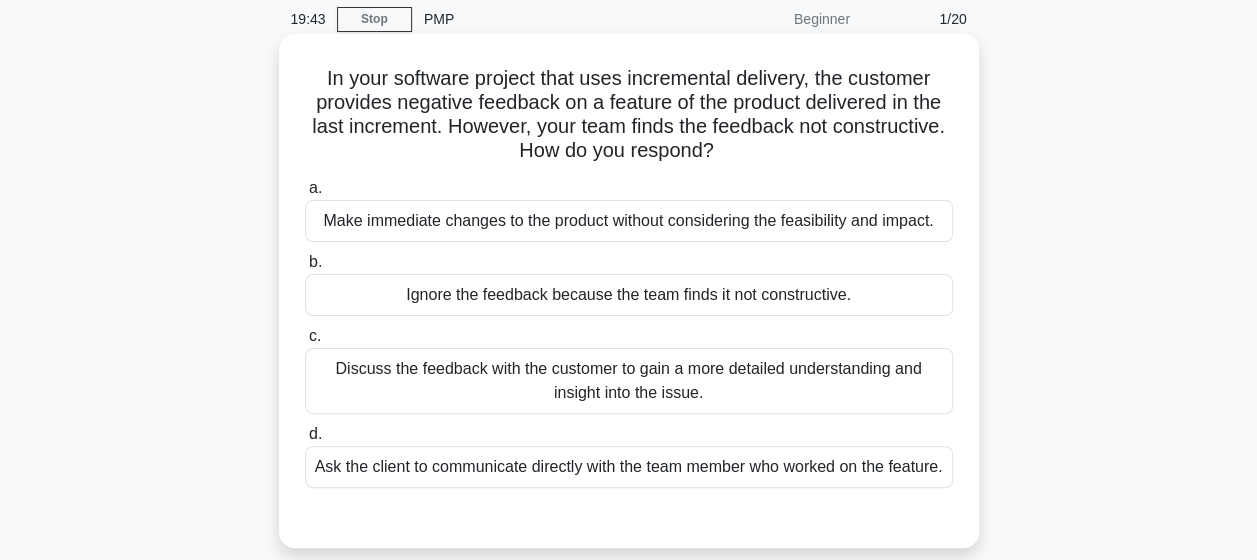 click on "Discuss the feedback with the customer to gain a more detailed understanding and insight into the issue." at bounding box center (629, 381) 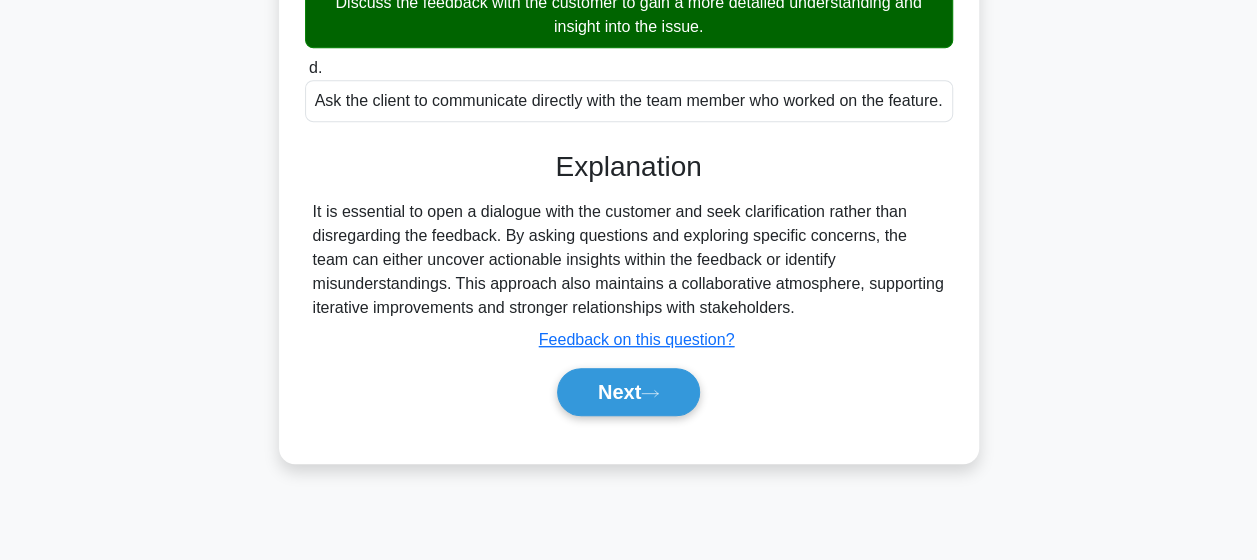 scroll, scrollTop: 520, scrollLeft: 0, axis: vertical 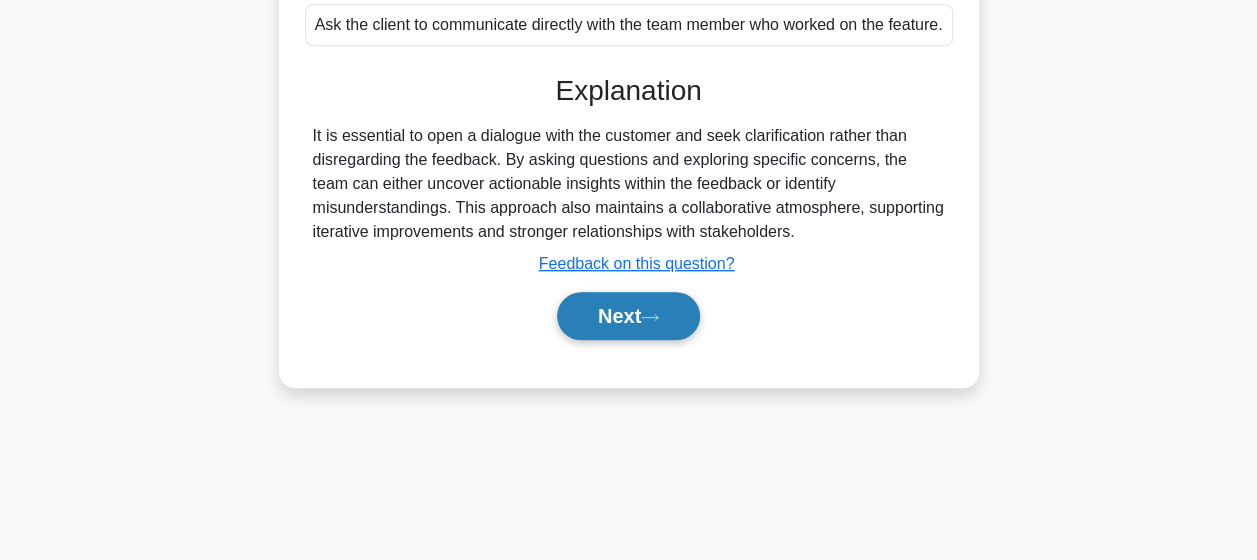 click on "Next" at bounding box center [628, 316] 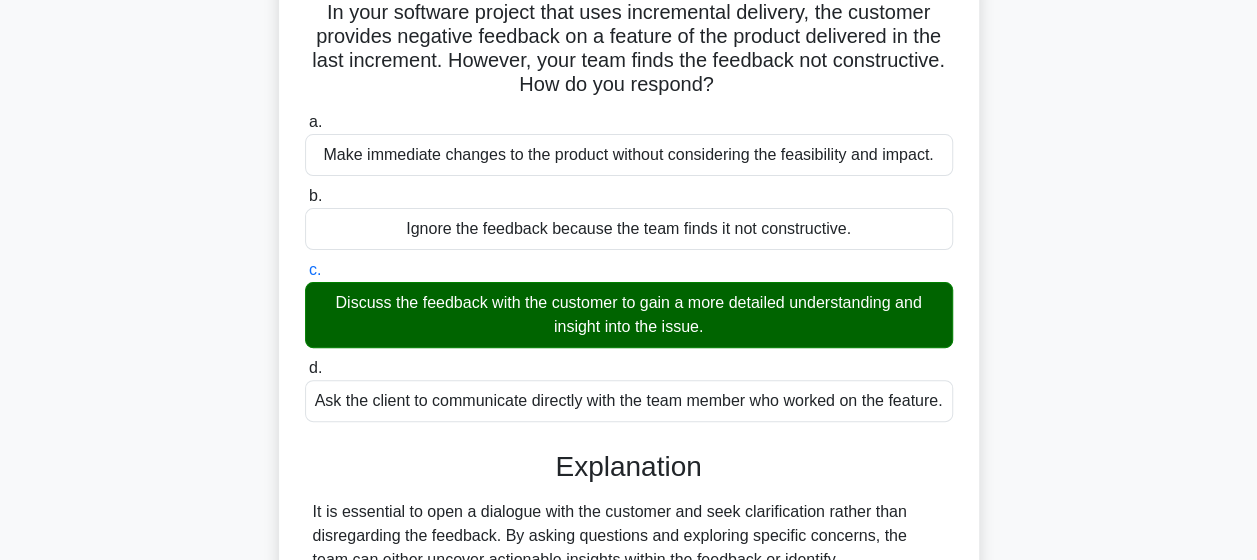 scroll, scrollTop: 520, scrollLeft: 0, axis: vertical 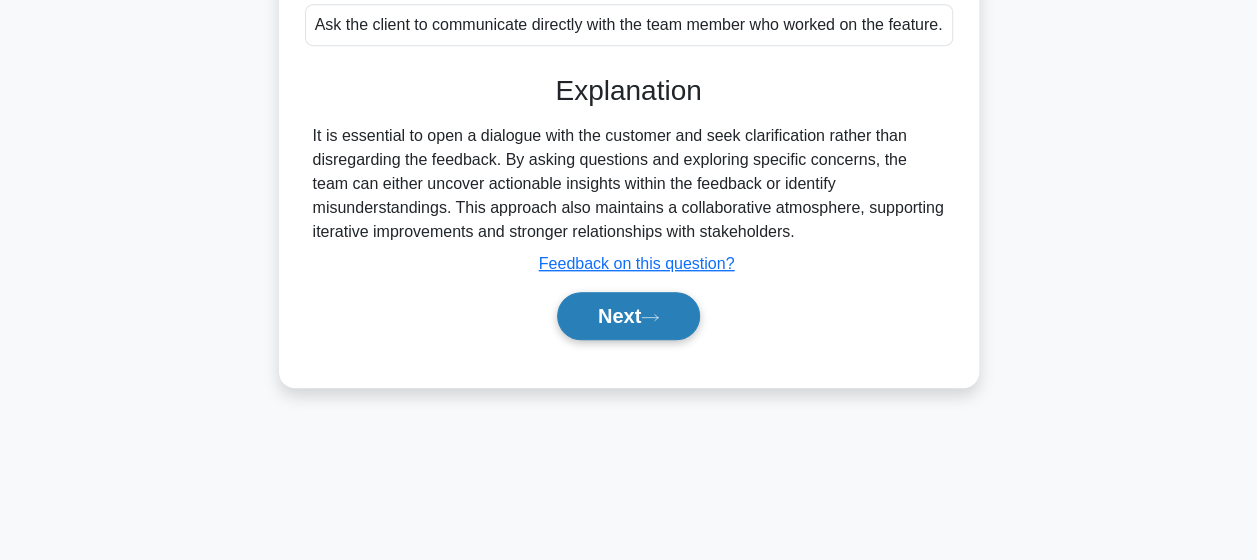 click on "Next" at bounding box center [628, 316] 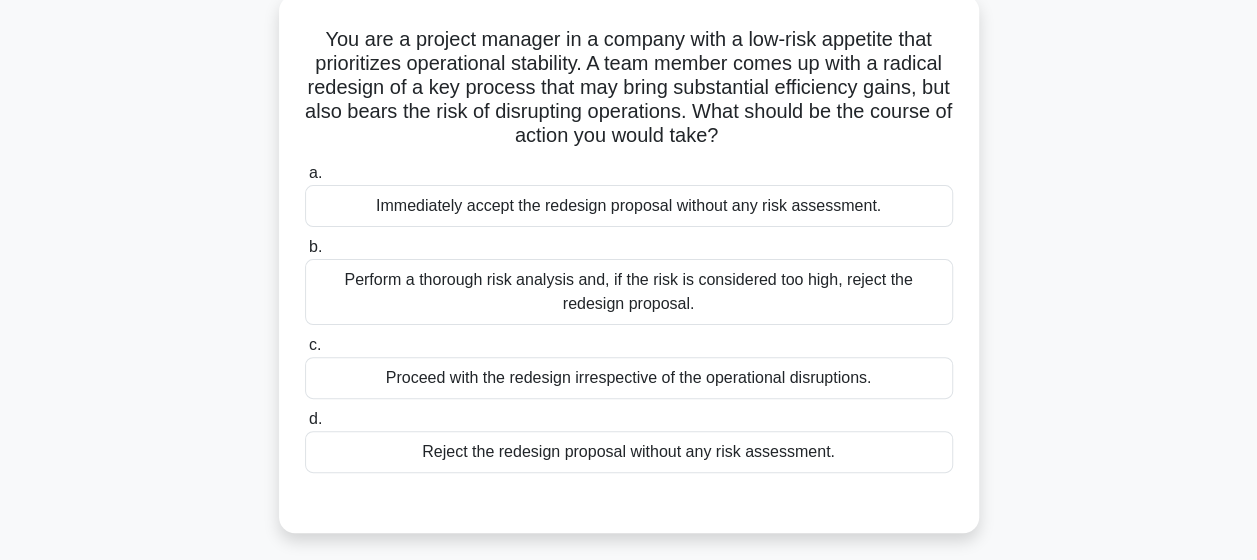 scroll, scrollTop: 124, scrollLeft: 0, axis: vertical 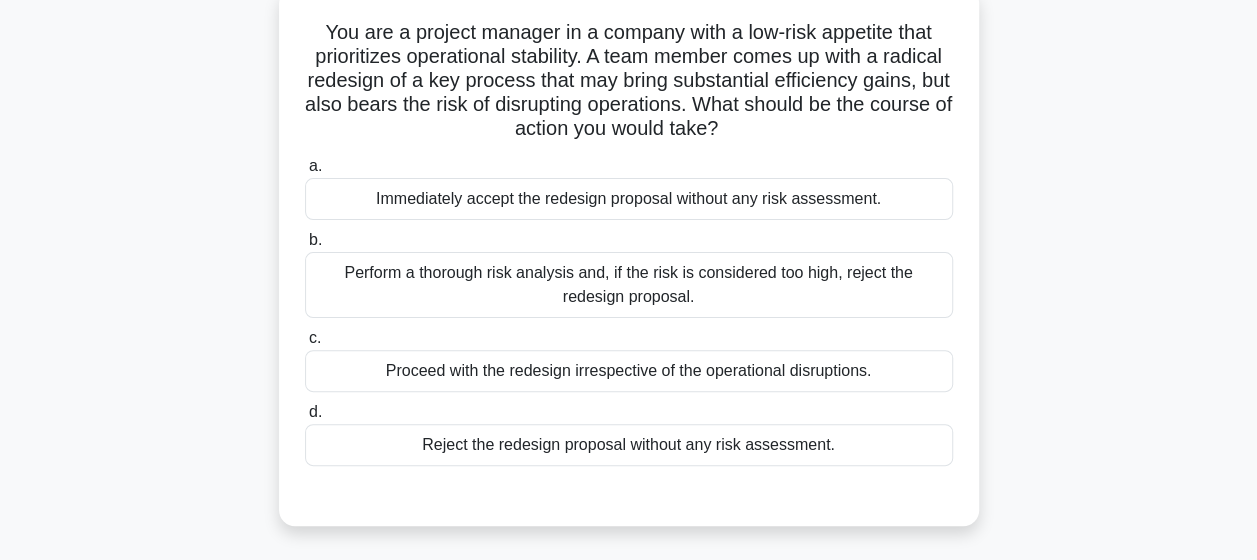 click on "Perform a thorough risk analysis and, if the risk is considered too high, reject the redesign proposal." at bounding box center [629, 285] 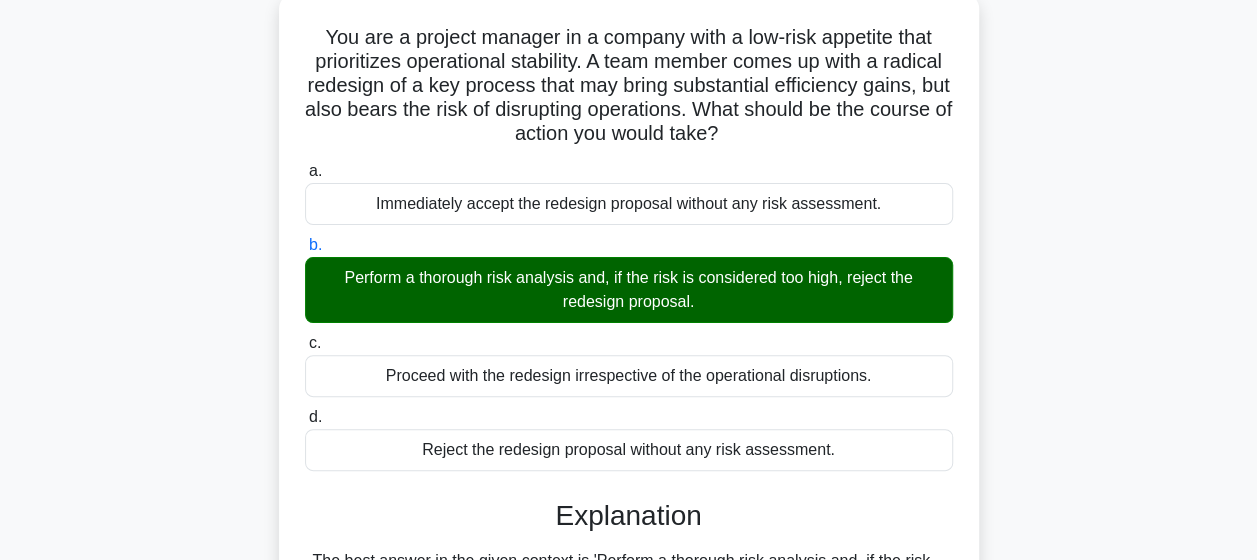 scroll, scrollTop: 574, scrollLeft: 0, axis: vertical 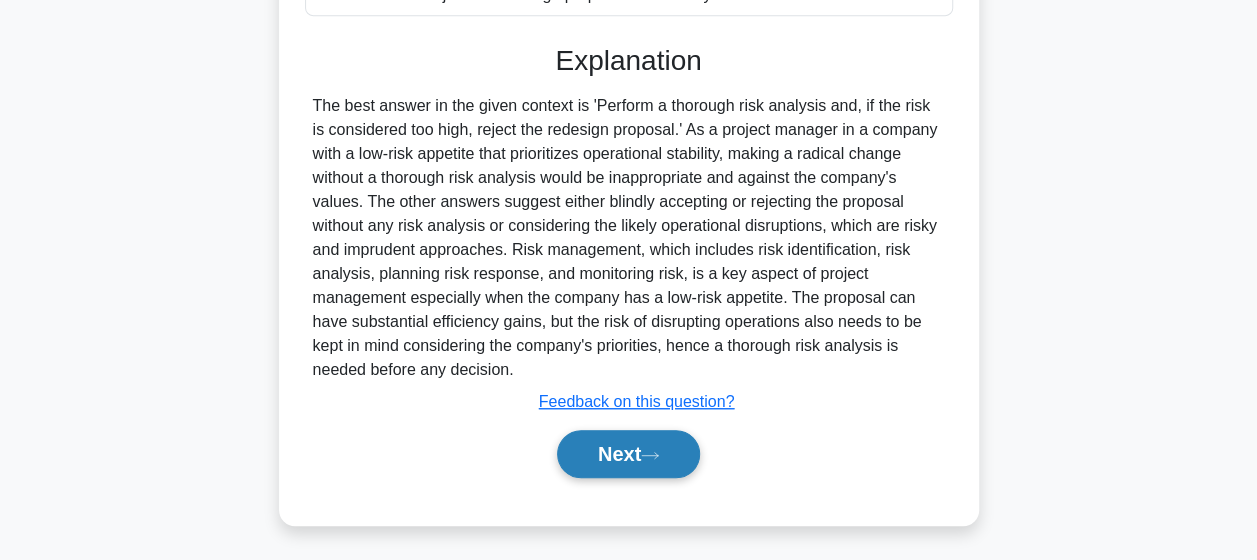 click on "Next" at bounding box center (628, 454) 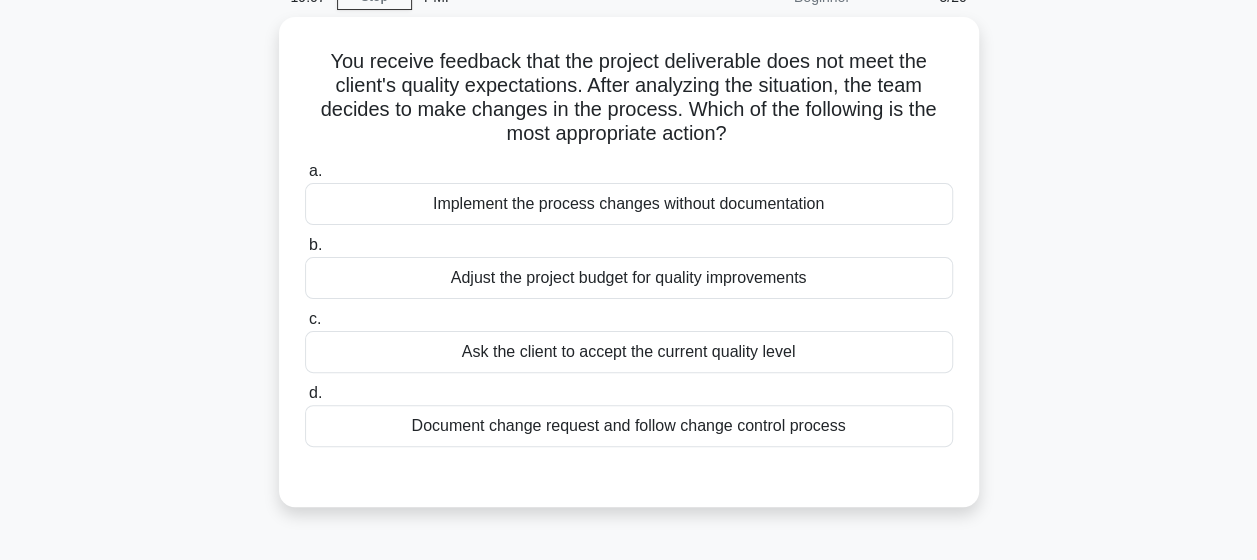 scroll, scrollTop: 90, scrollLeft: 0, axis: vertical 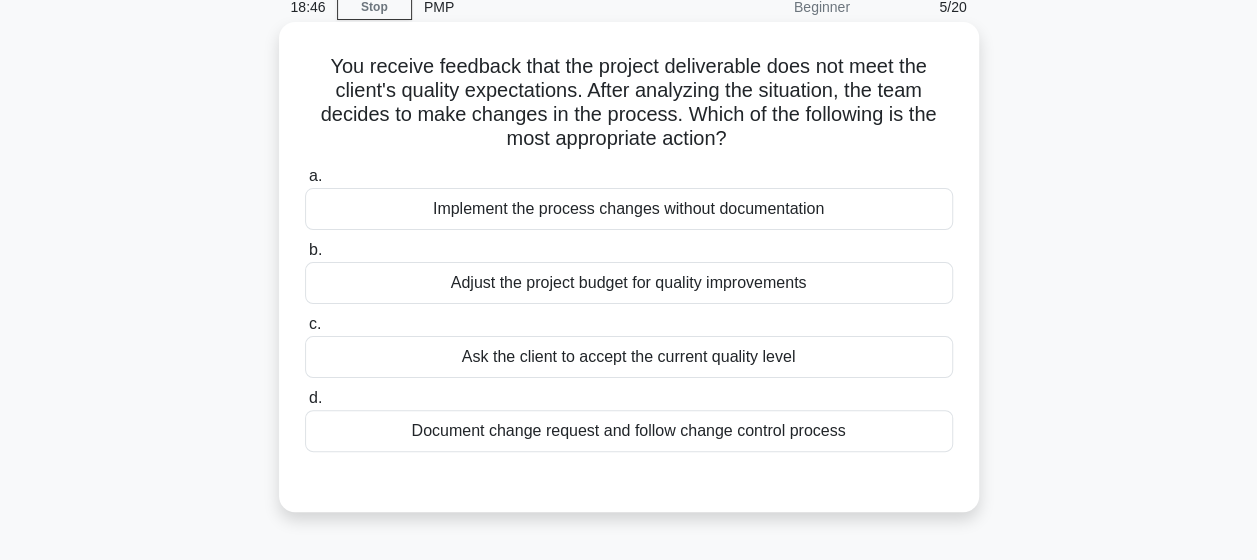 click on "Document change request and follow change control process" at bounding box center (629, 431) 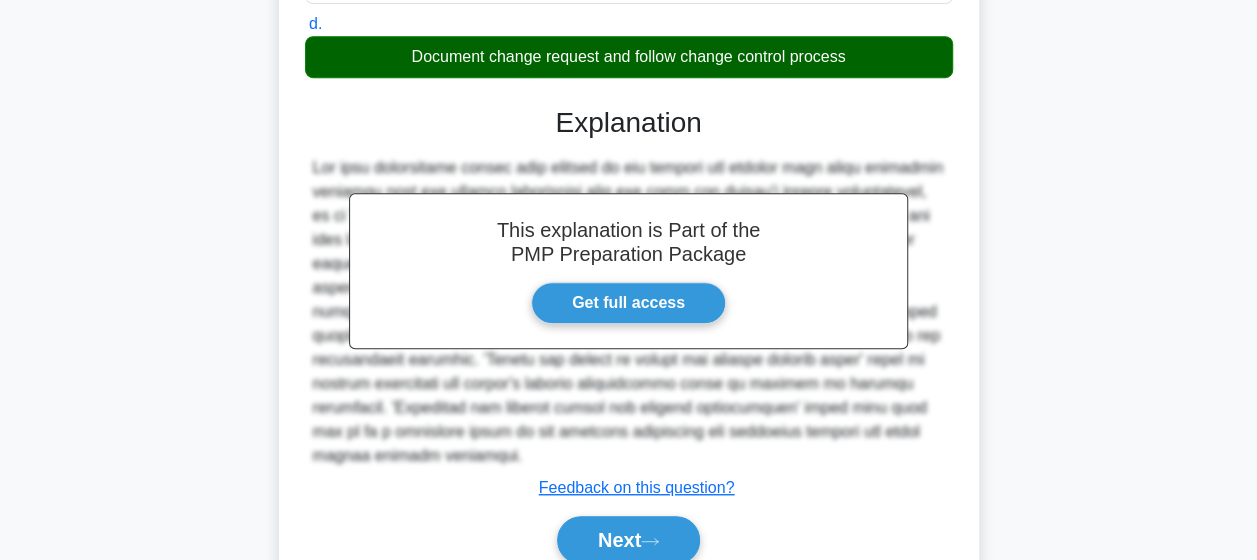 scroll, scrollTop: 466, scrollLeft: 0, axis: vertical 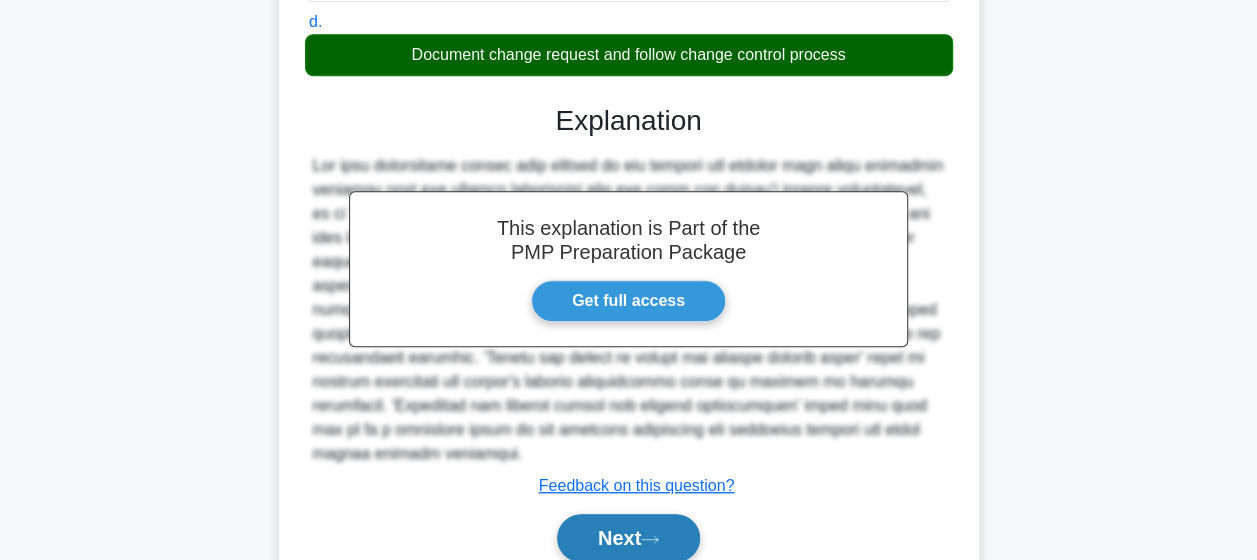 click on "Next" at bounding box center (628, 538) 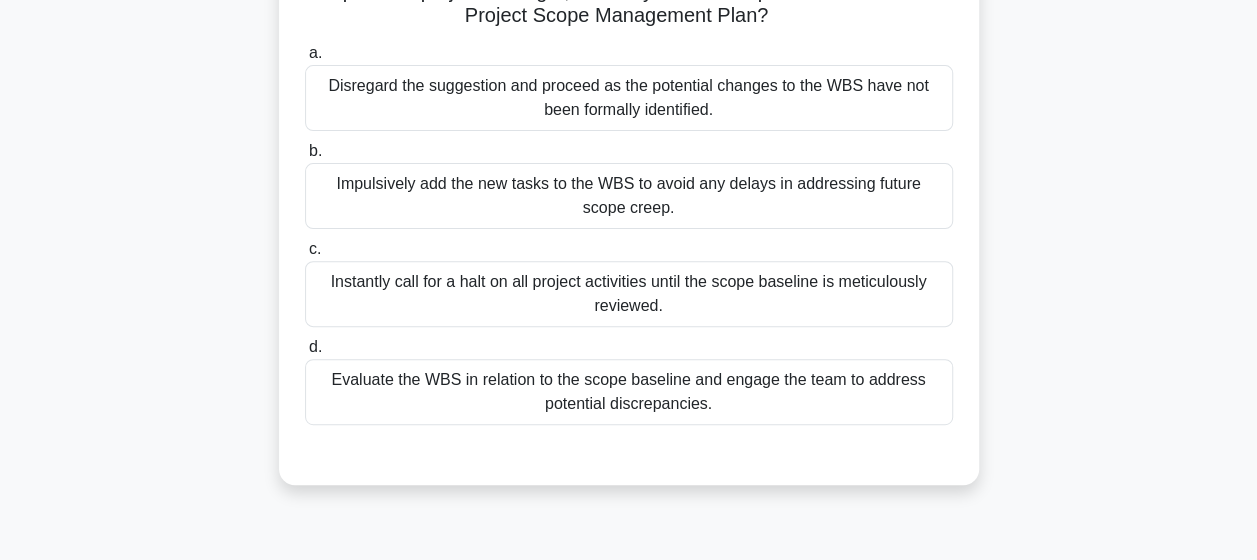 scroll, scrollTop: 242, scrollLeft: 0, axis: vertical 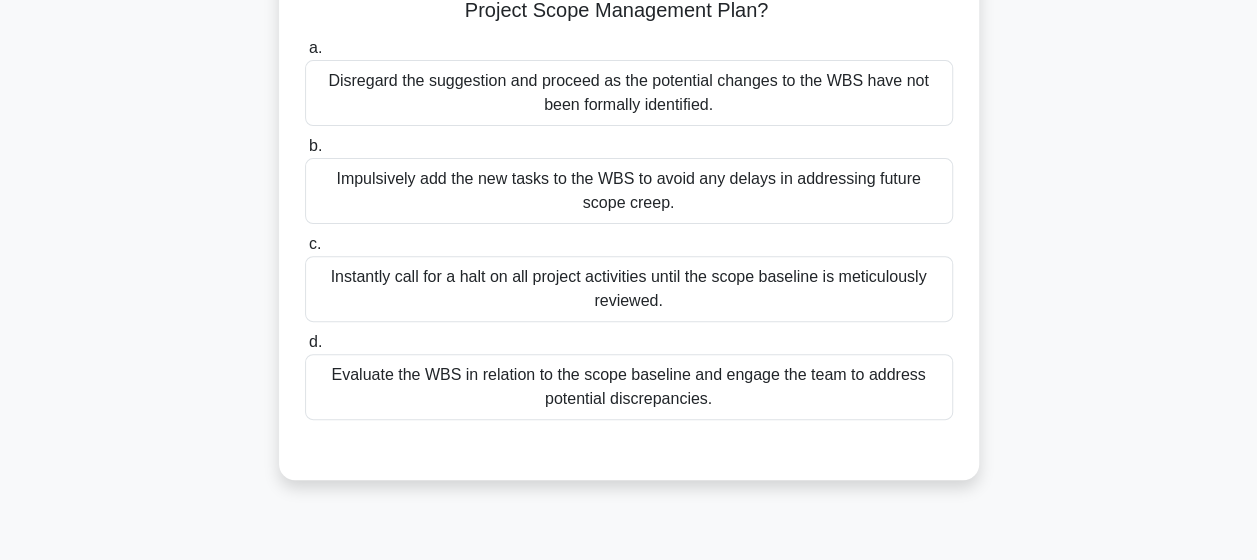 click on "Evaluate the WBS in relation to the scope baseline and engage the team to address potential discrepancies." at bounding box center (629, 387) 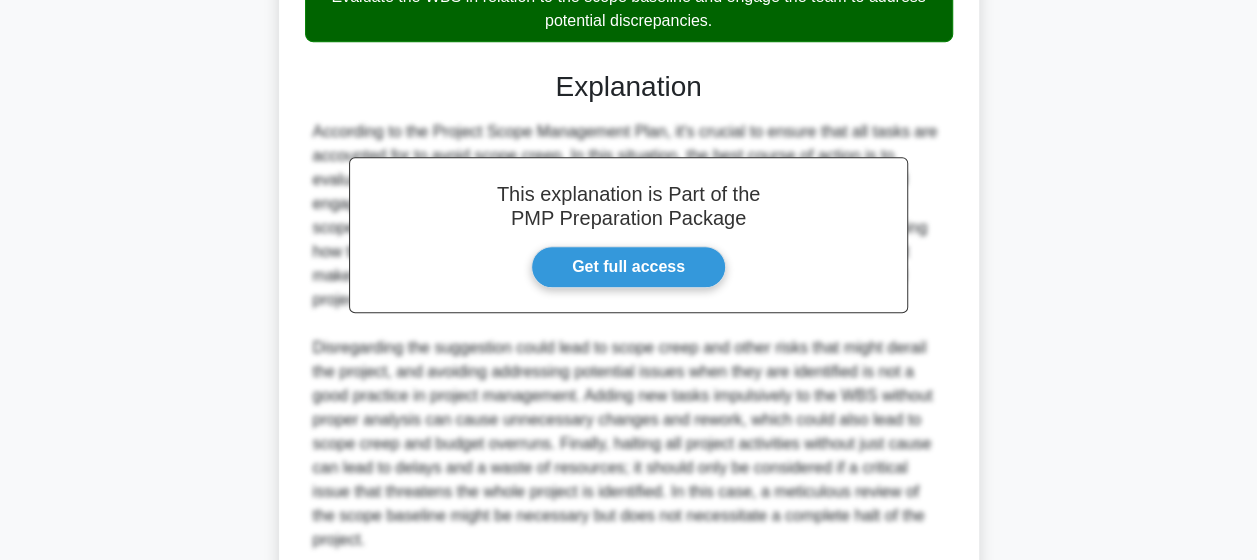 scroll, scrollTop: 790, scrollLeft: 0, axis: vertical 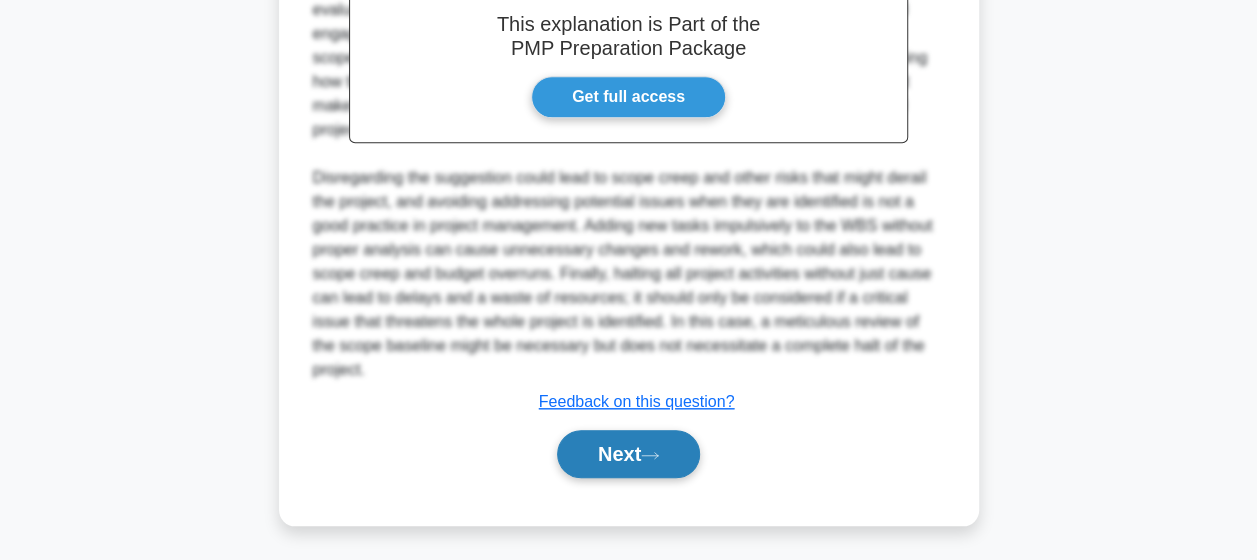 click on "Next" at bounding box center (628, 454) 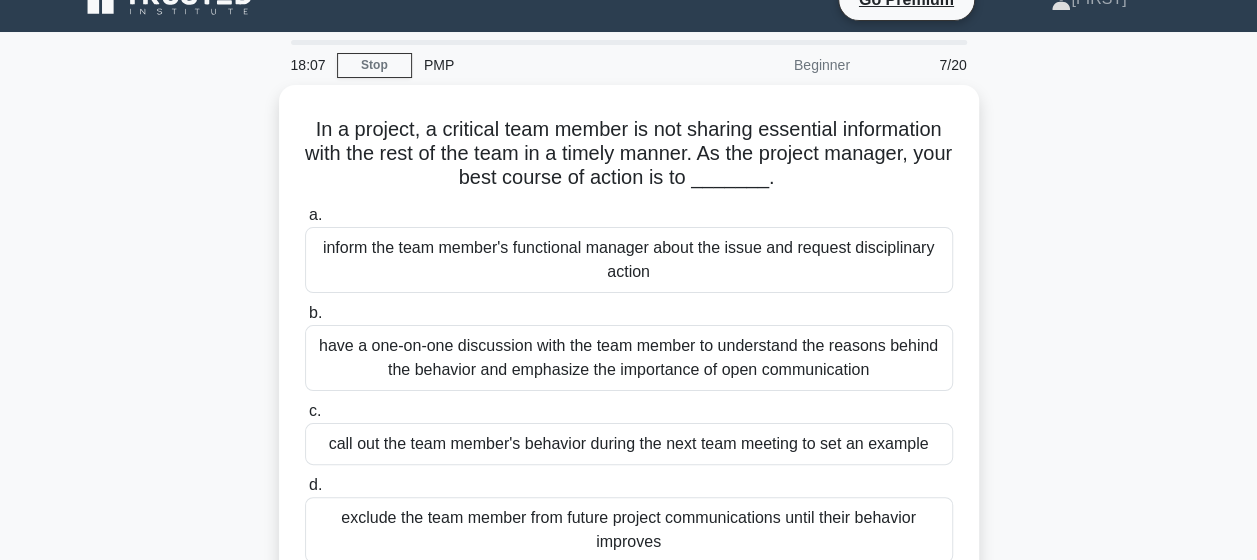 scroll, scrollTop: 82, scrollLeft: 0, axis: vertical 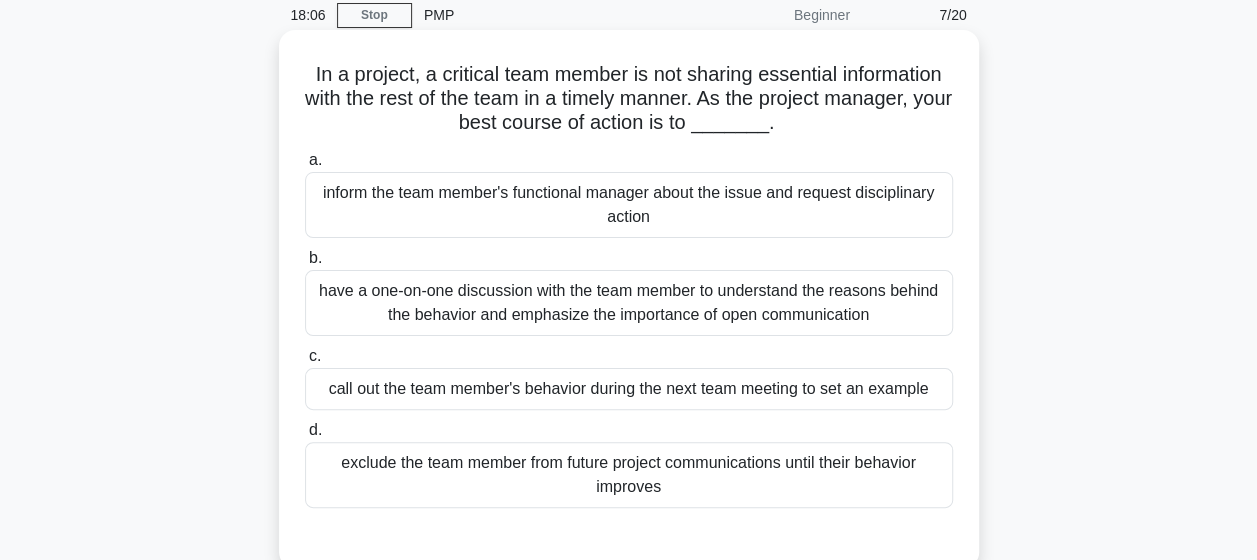 click on "have a one-on-one discussion with the team member to understand the reasons behind the behavior and emphasize the importance of open communication" at bounding box center [629, 303] 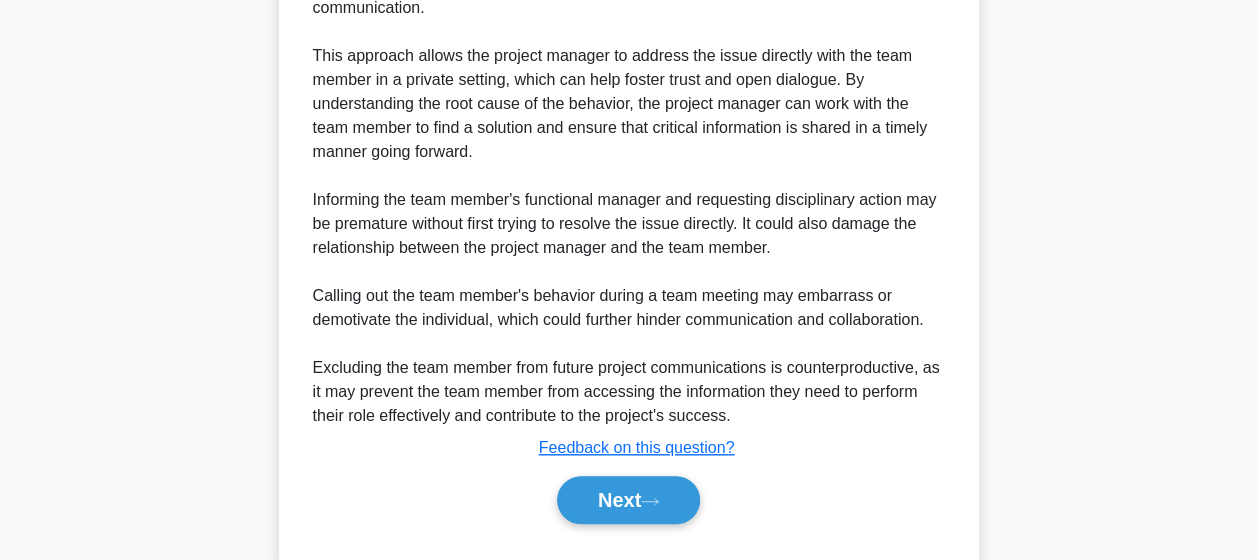 scroll, scrollTop: 766, scrollLeft: 0, axis: vertical 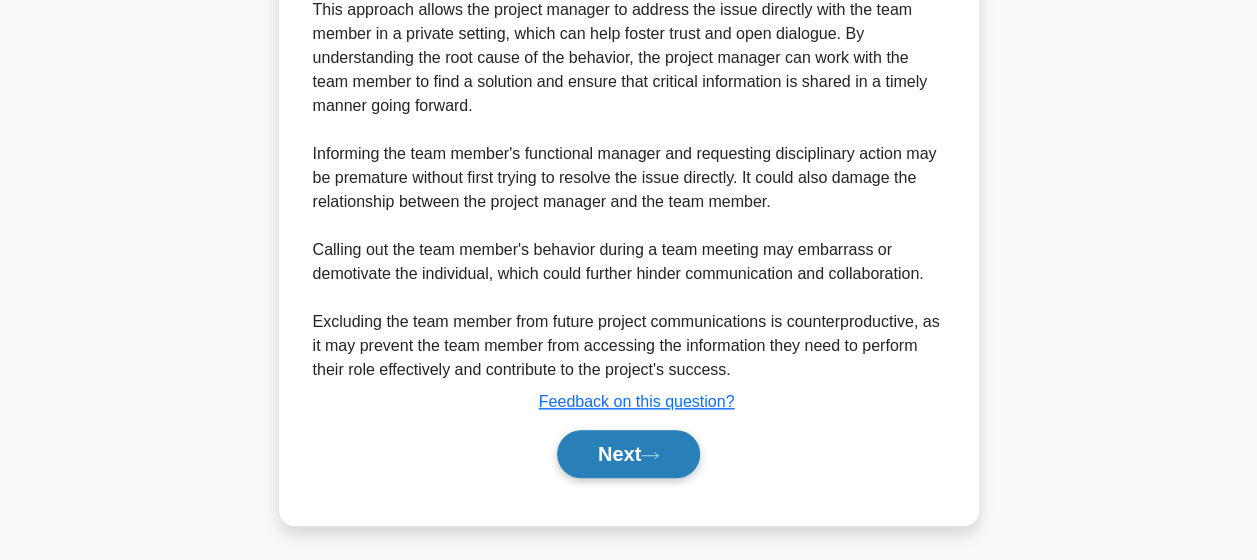 click on "Next" at bounding box center (628, 454) 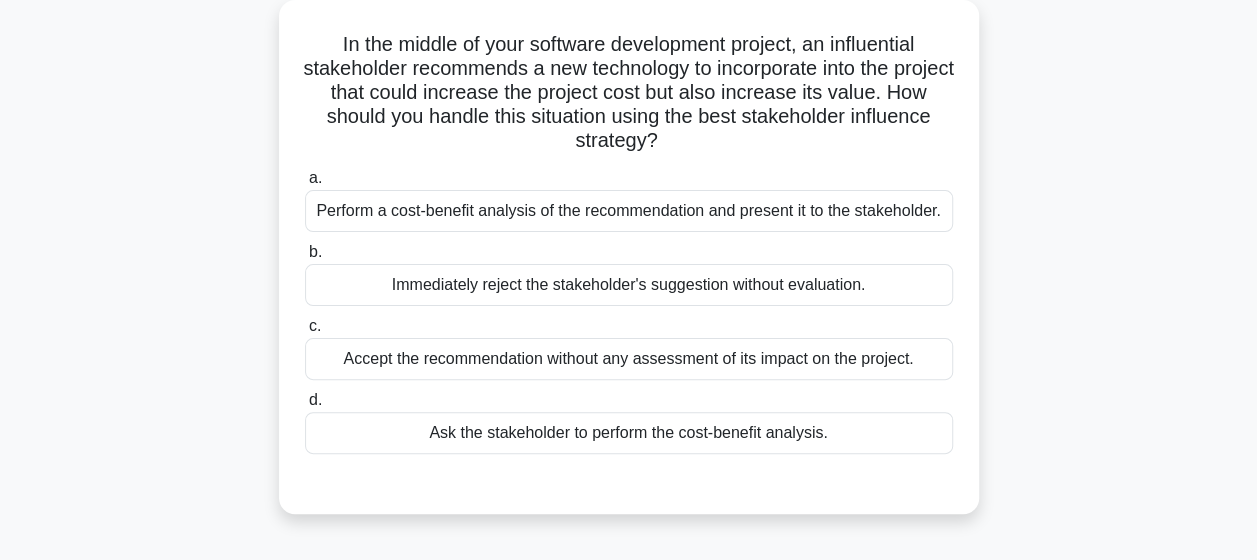 scroll, scrollTop: 118, scrollLeft: 0, axis: vertical 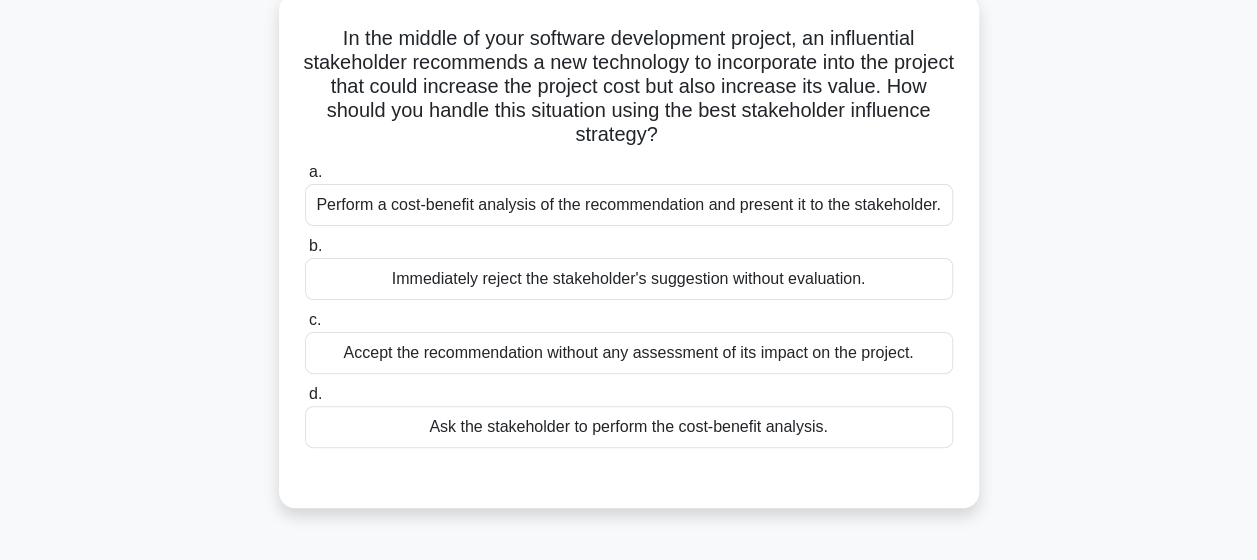 click on "Perform a cost-benefit analysis of the recommendation and present it to the stakeholder." at bounding box center (629, 205) 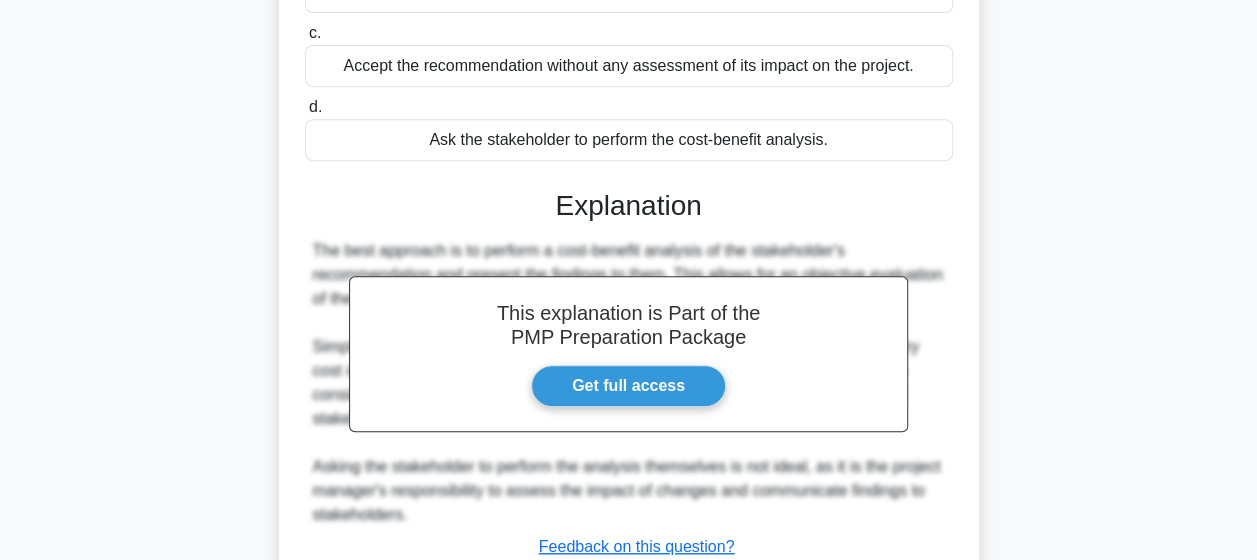 scroll, scrollTop: 574, scrollLeft: 0, axis: vertical 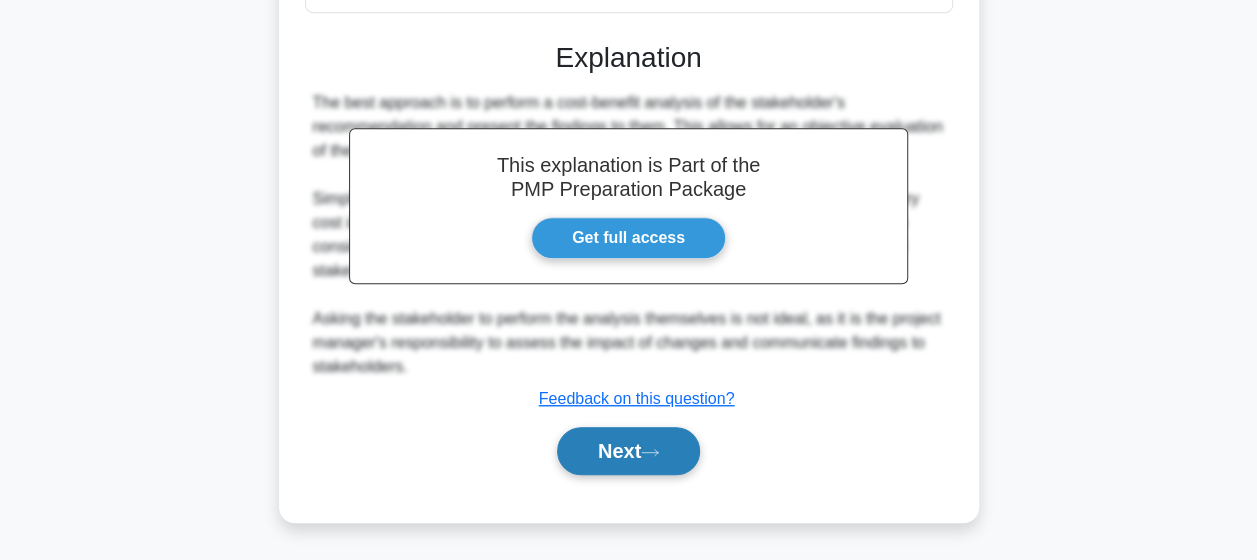 click on "Next" at bounding box center (628, 451) 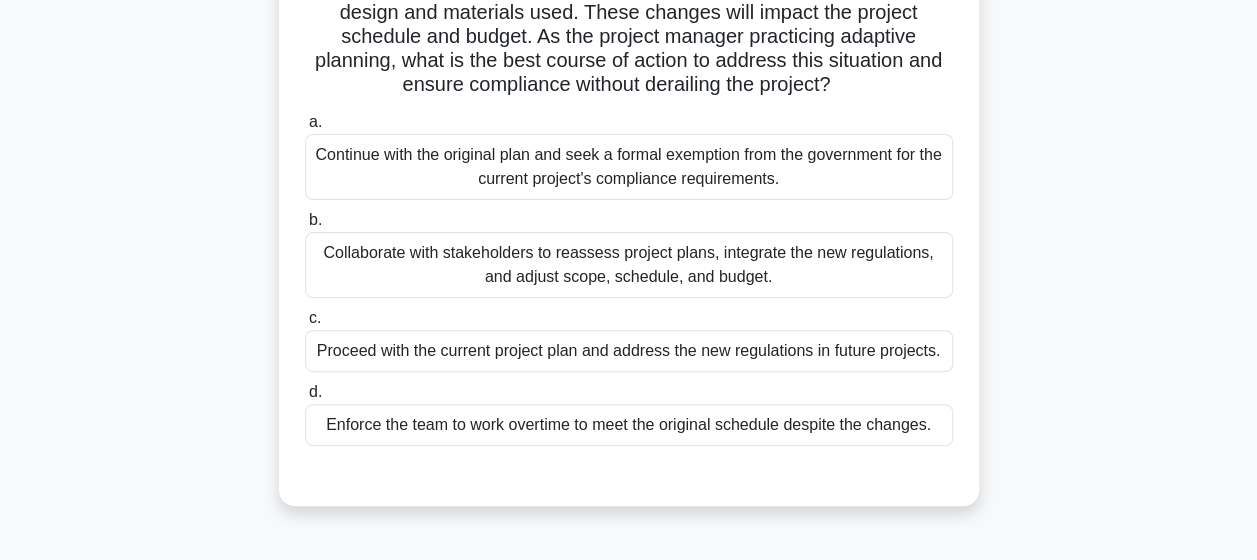 scroll, scrollTop: 198, scrollLeft: 0, axis: vertical 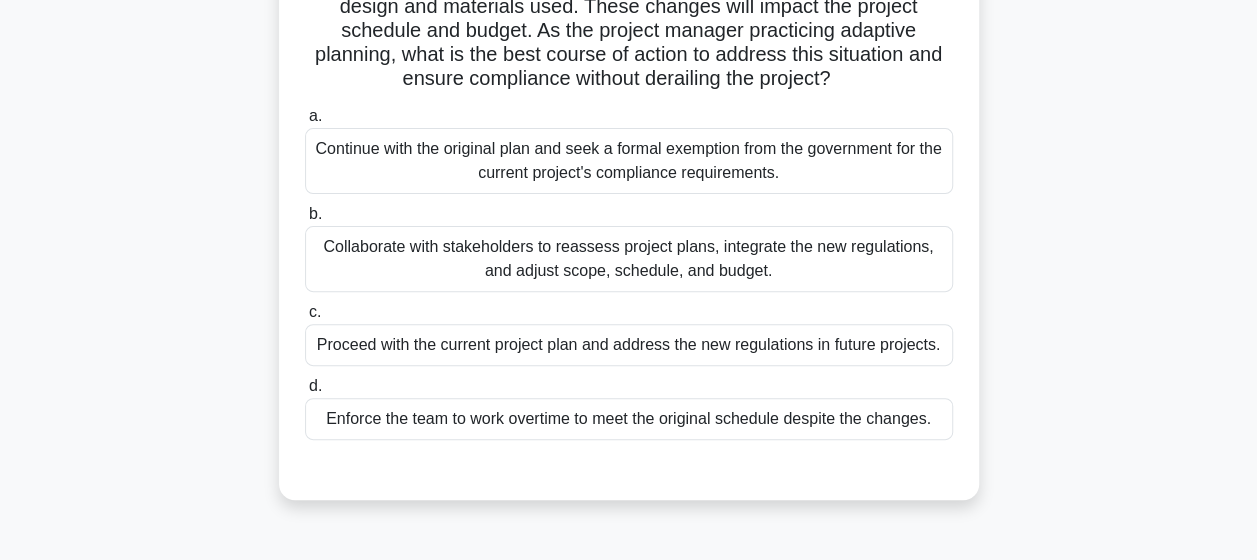 click on "Collaborate with stakeholders to reassess project plans, integrate the new regulations, and adjust scope, schedule, and budget." at bounding box center (629, 259) 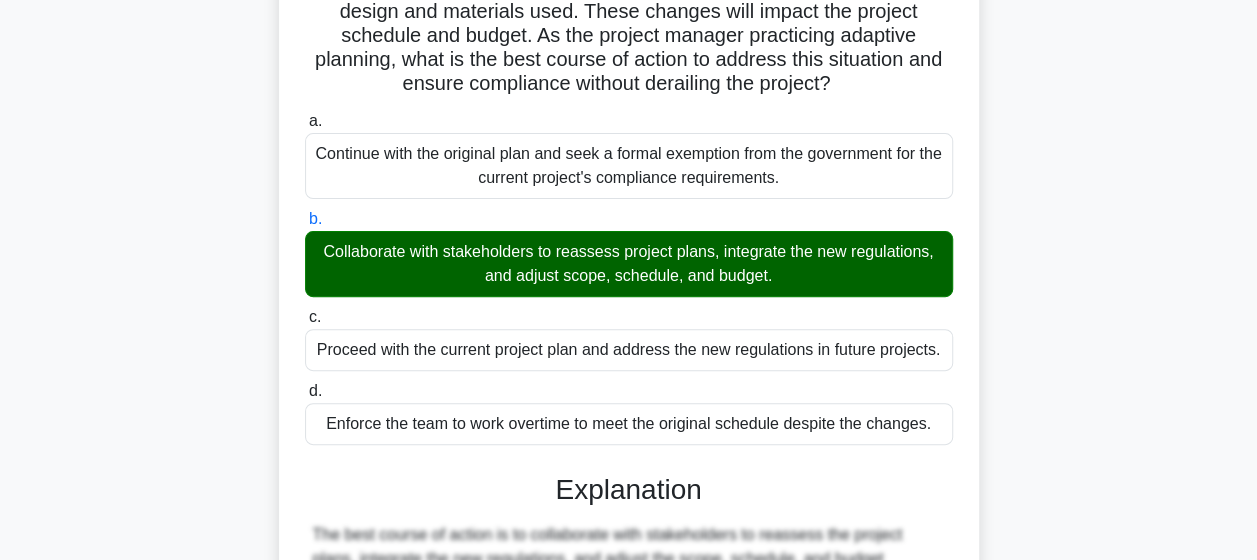 scroll, scrollTop: 574, scrollLeft: 0, axis: vertical 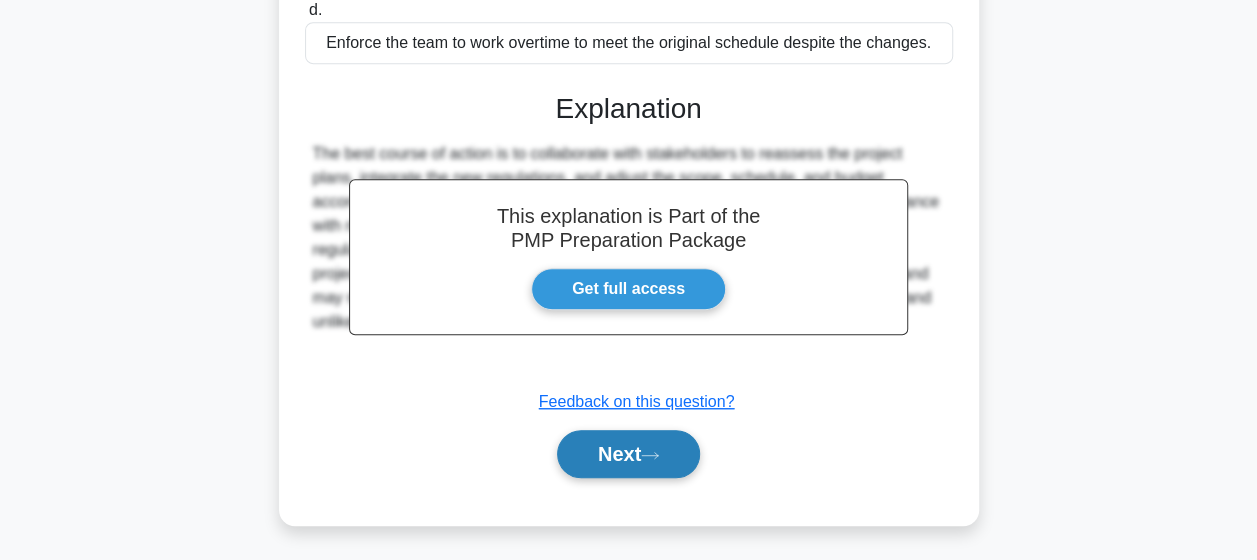 click on "Next" at bounding box center (628, 454) 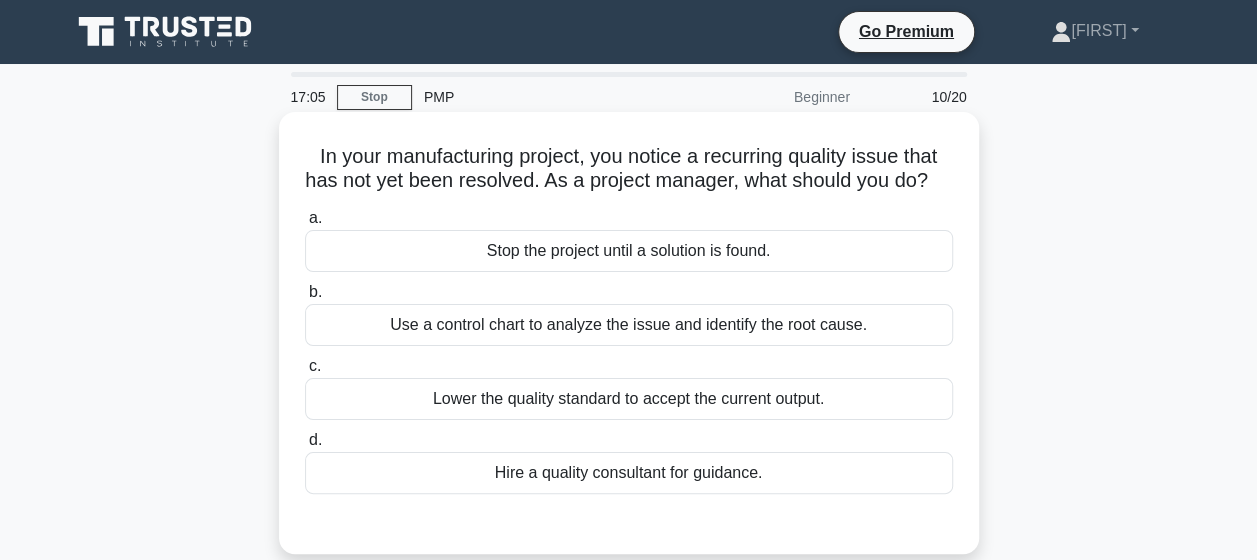 scroll, scrollTop: 80, scrollLeft: 0, axis: vertical 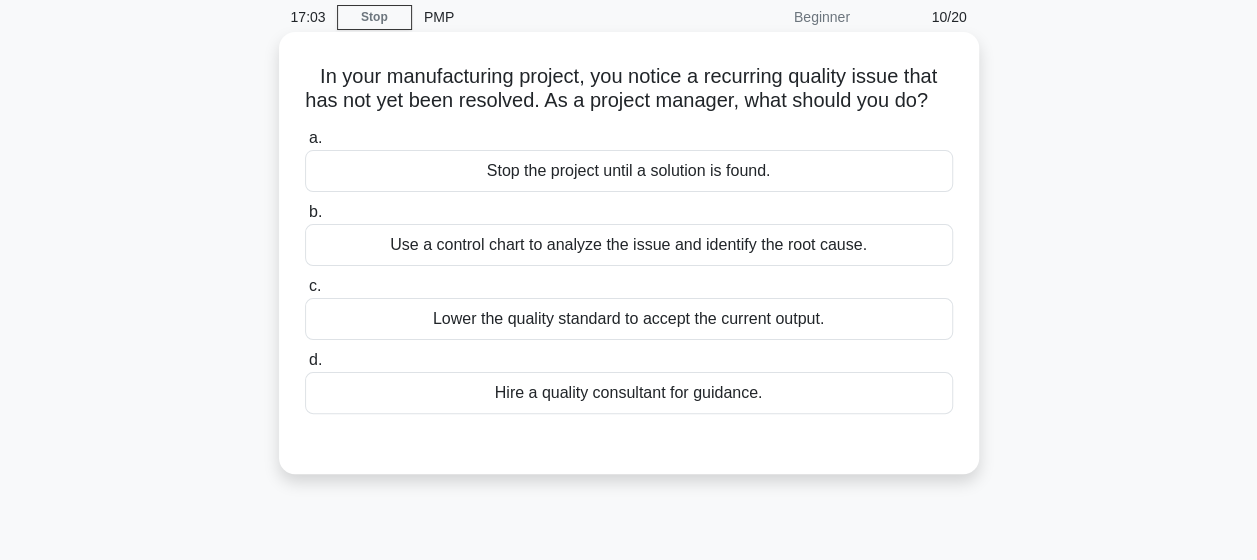 click on "Use a control chart to analyze the issue and identify the root cause." at bounding box center [629, 245] 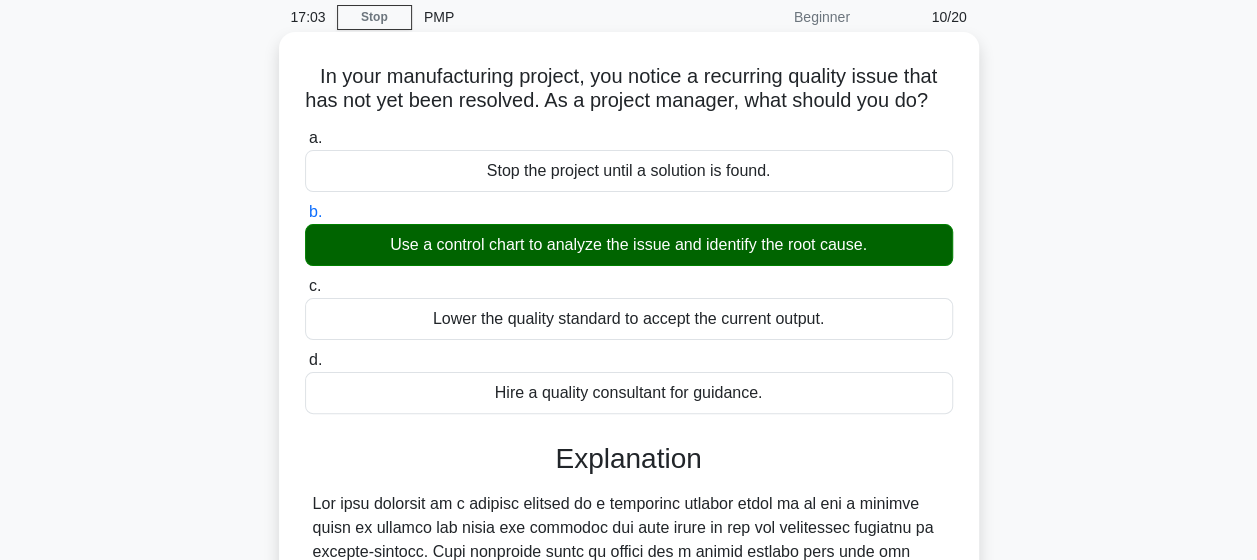 scroll, scrollTop: 520, scrollLeft: 0, axis: vertical 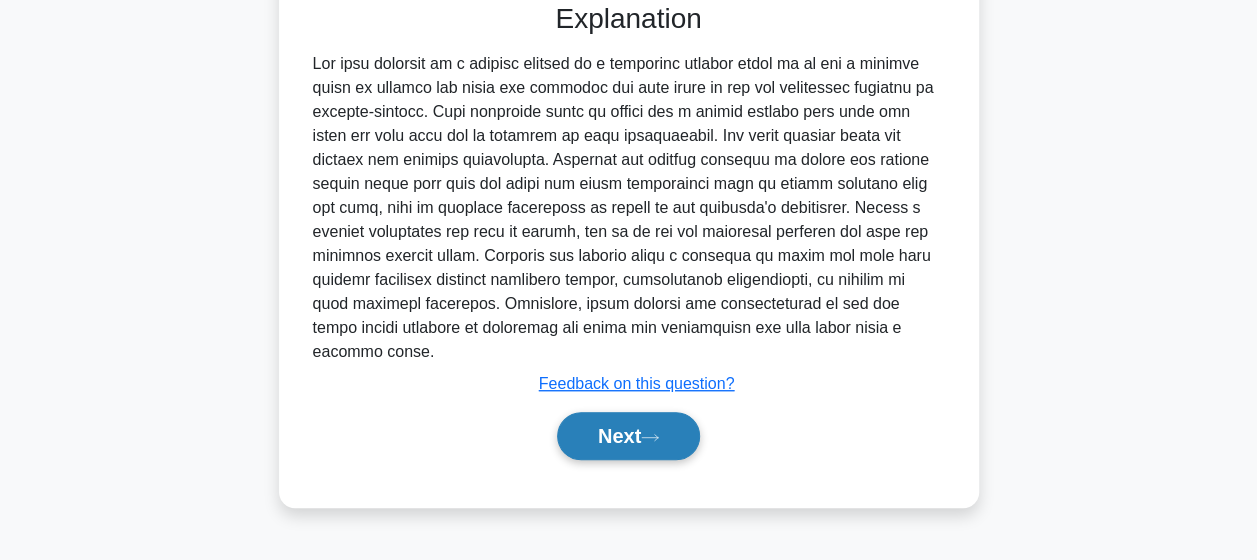 click on "Next" at bounding box center [628, 436] 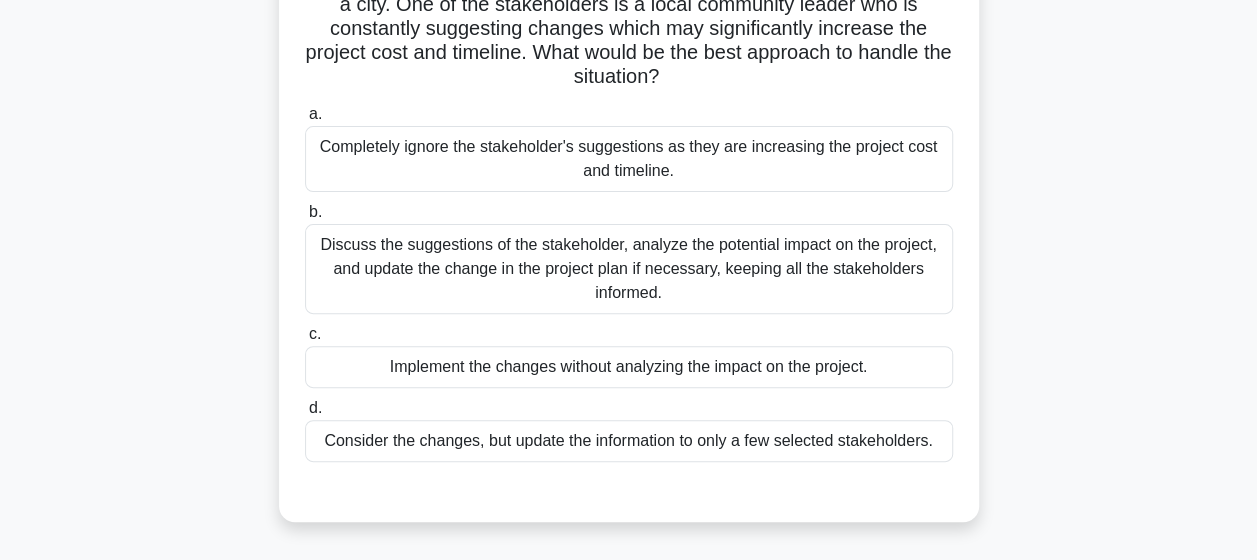 scroll, scrollTop: 186, scrollLeft: 0, axis: vertical 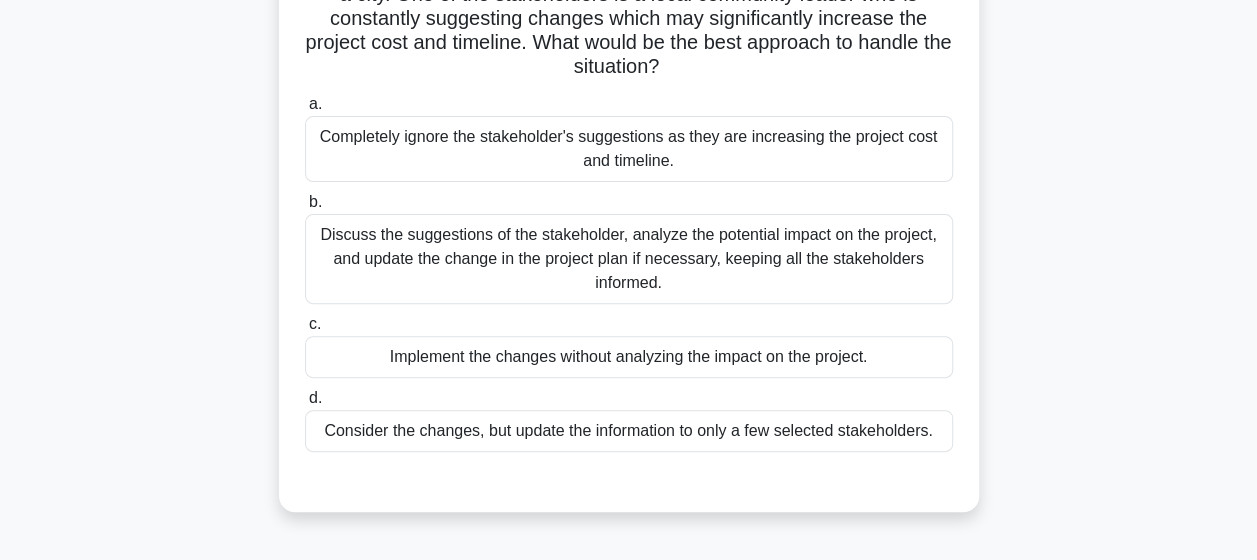 click on "Discuss the suggestions of the stakeholder, analyze the potential impact on the project, and update the change in the project plan if necessary, keeping all the stakeholders informed." at bounding box center [629, 259] 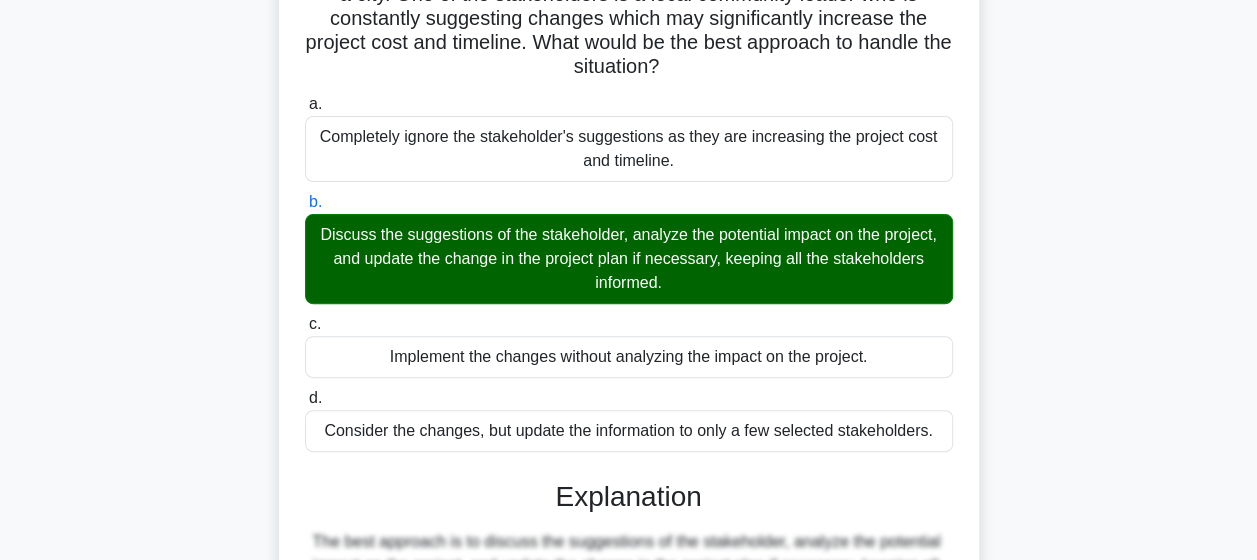 scroll, scrollTop: 599, scrollLeft: 0, axis: vertical 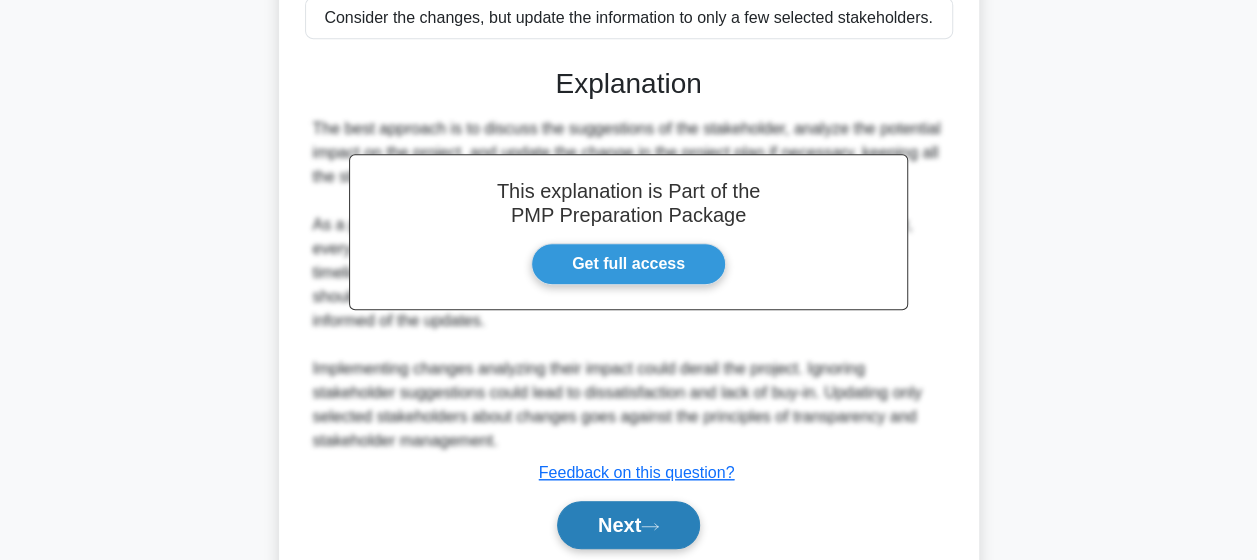 click on "Next" at bounding box center (628, 525) 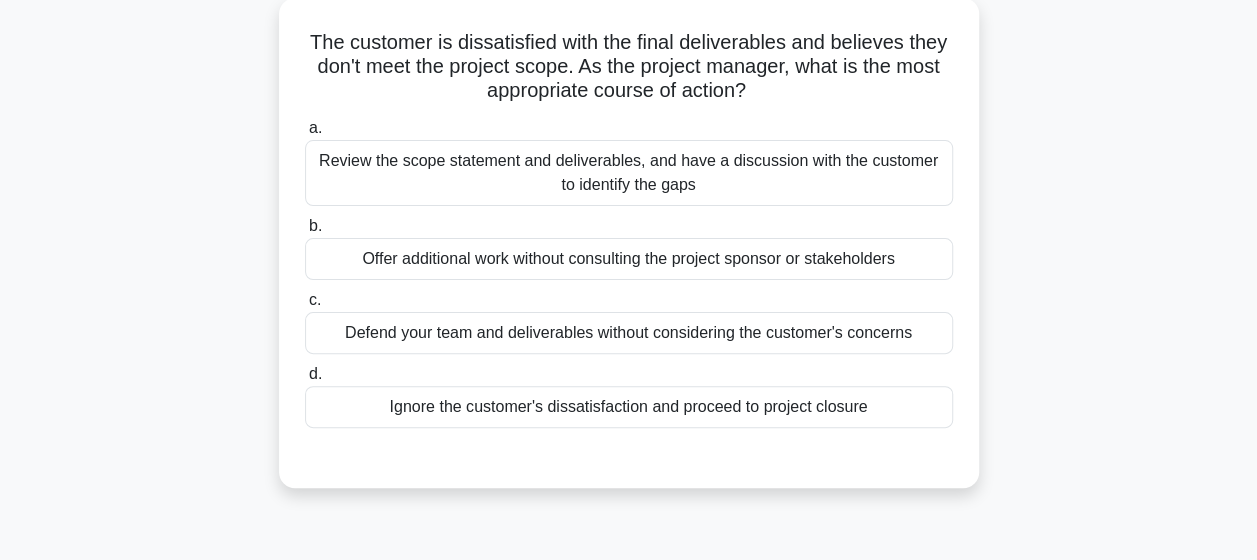 scroll, scrollTop: 110, scrollLeft: 0, axis: vertical 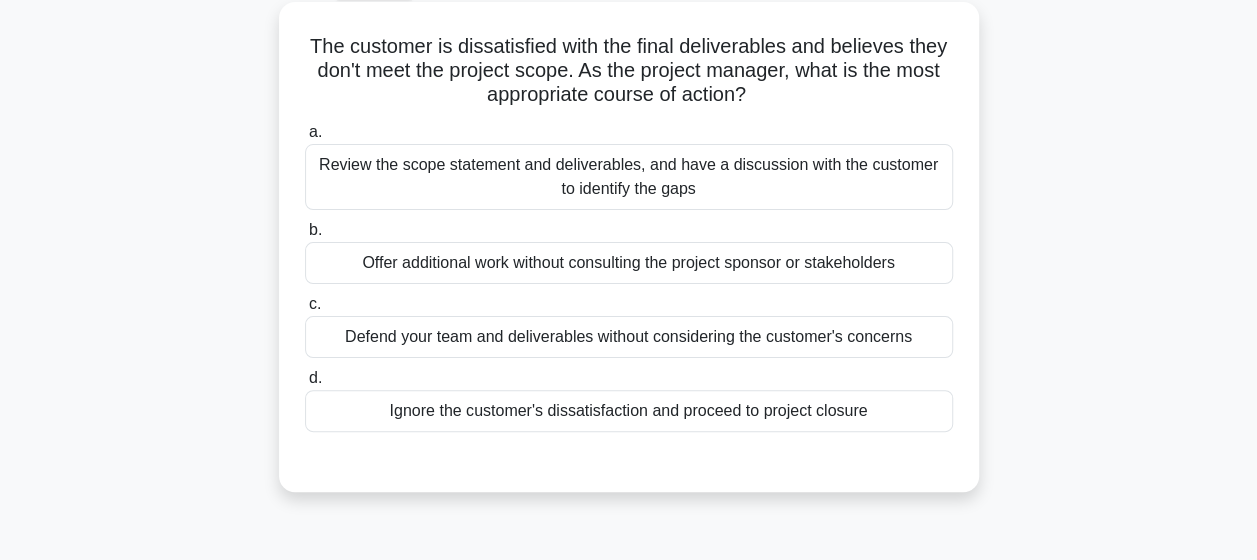 click on "Review the scope statement and deliverables, and have a discussion with the customer to identify the gaps" at bounding box center (629, 177) 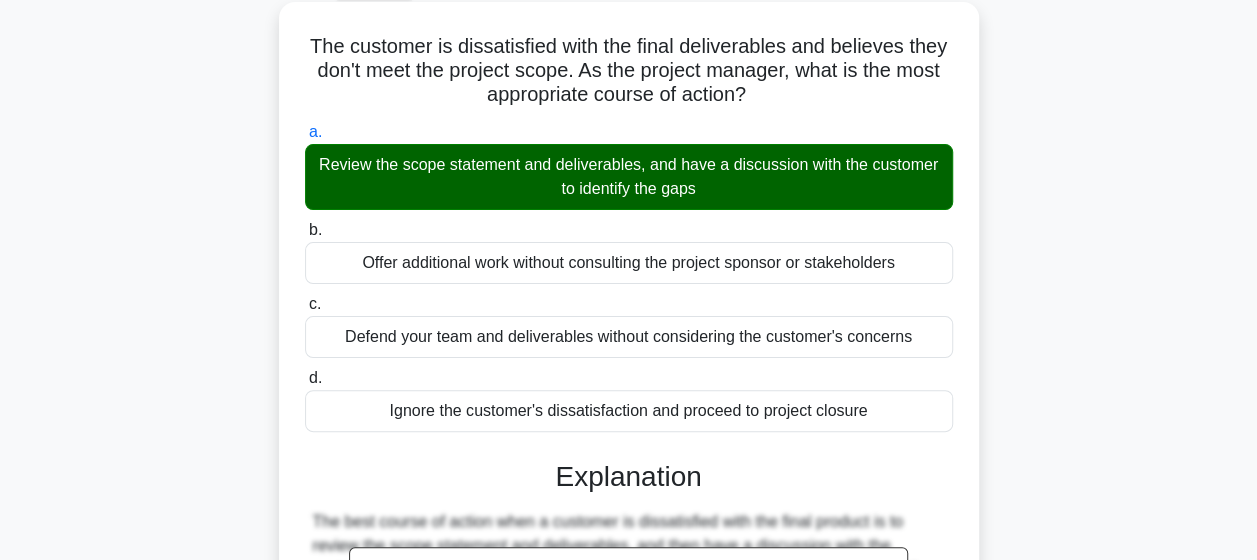 scroll, scrollTop: 526, scrollLeft: 0, axis: vertical 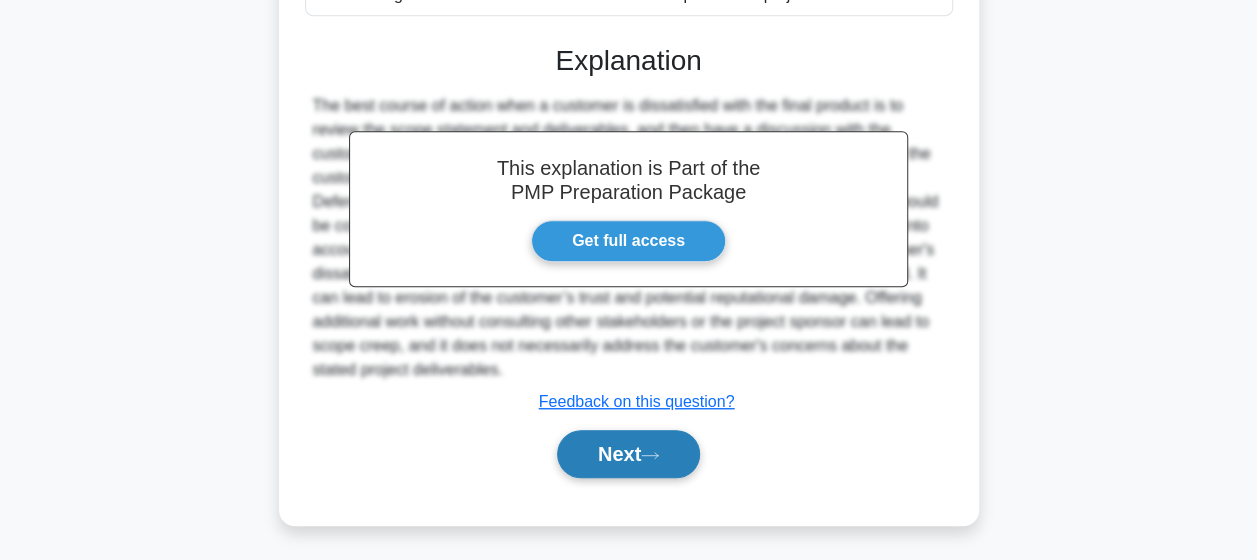 click on "Next" at bounding box center (628, 454) 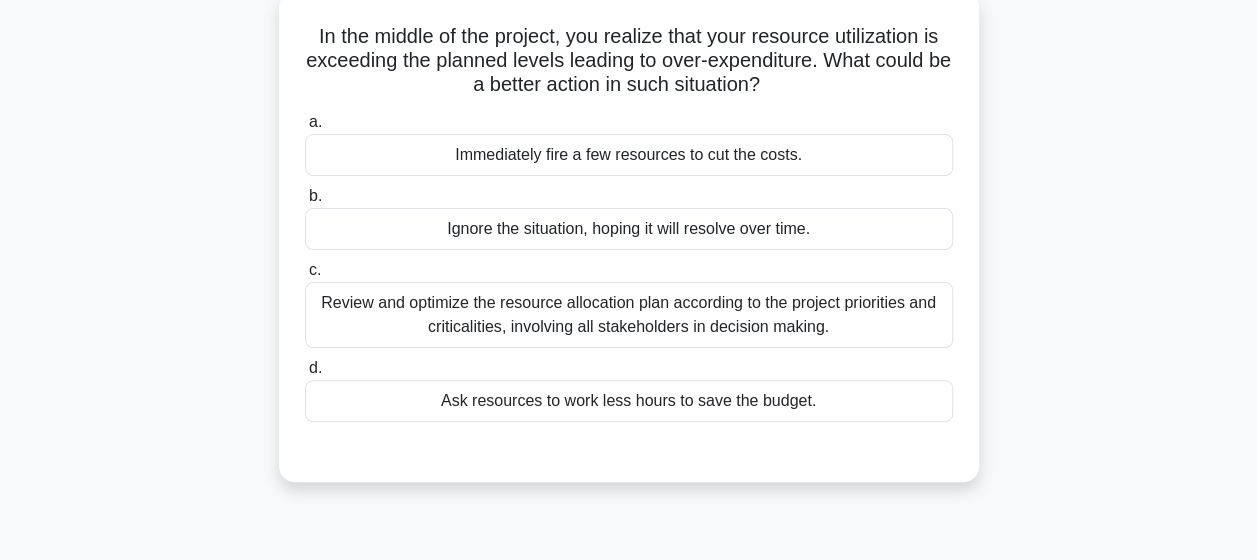 scroll, scrollTop: 126, scrollLeft: 0, axis: vertical 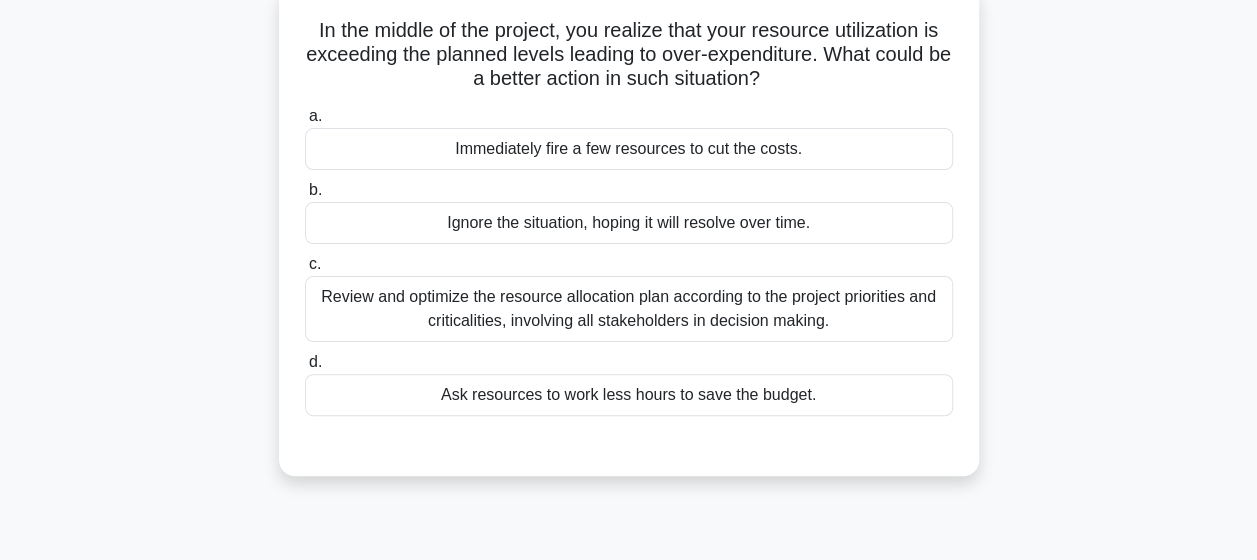 click on "Review and optimize the resource allocation plan according to the project priorities and criticalities, involving all stakeholders in decision making." at bounding box center (629, 309) 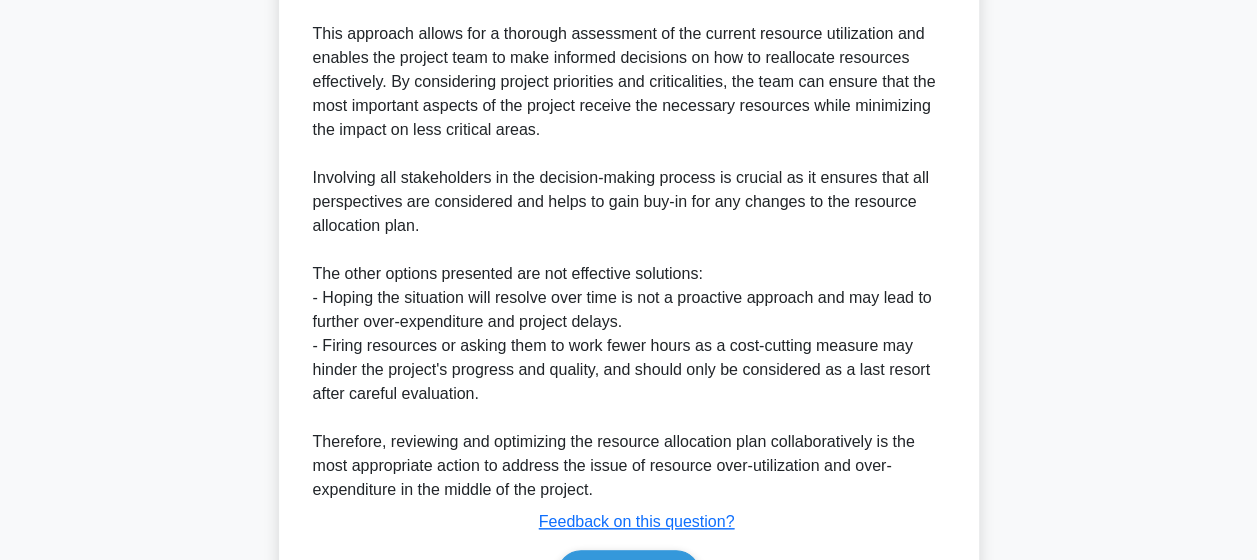 scroll, scrollTop: 721, scrollLeft: 0, axis: vertical 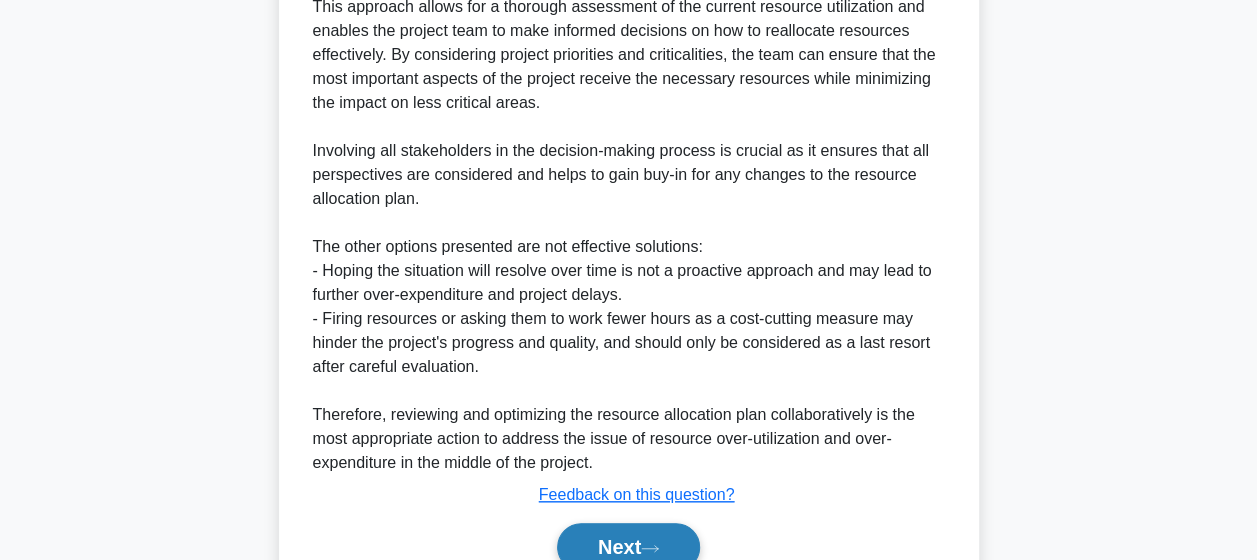 click on "Next" at bounding box center (628, 547) 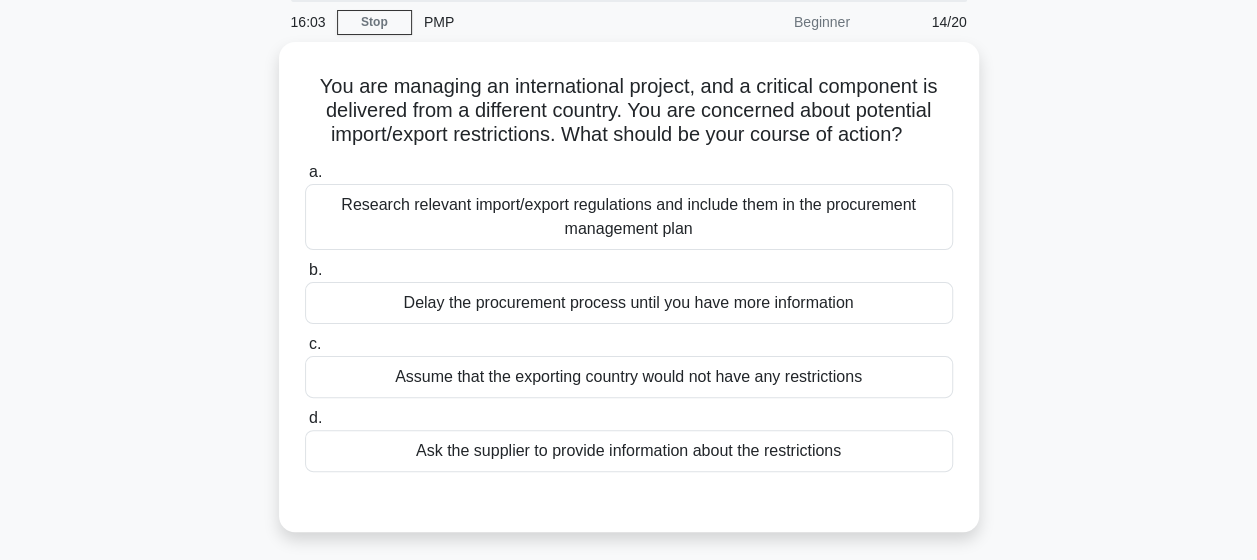 scroll, scrollTop: 74, scrollLeft: 0, axis: vertical 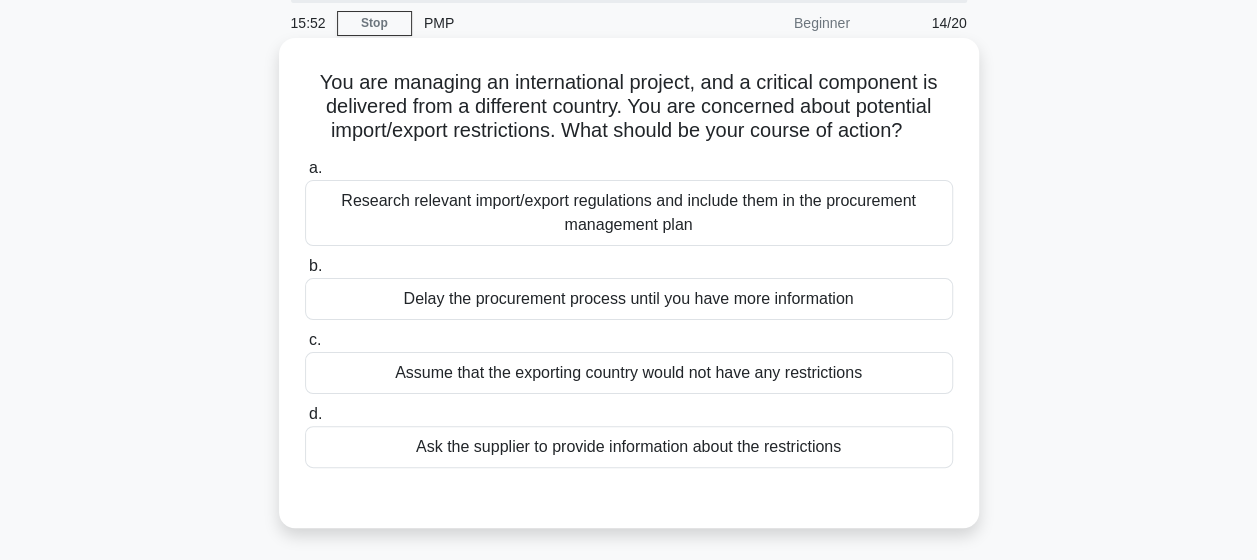 click on "Research relevant import/export regulations and include them in the procurement management plan" at bounding box center (629, 213) 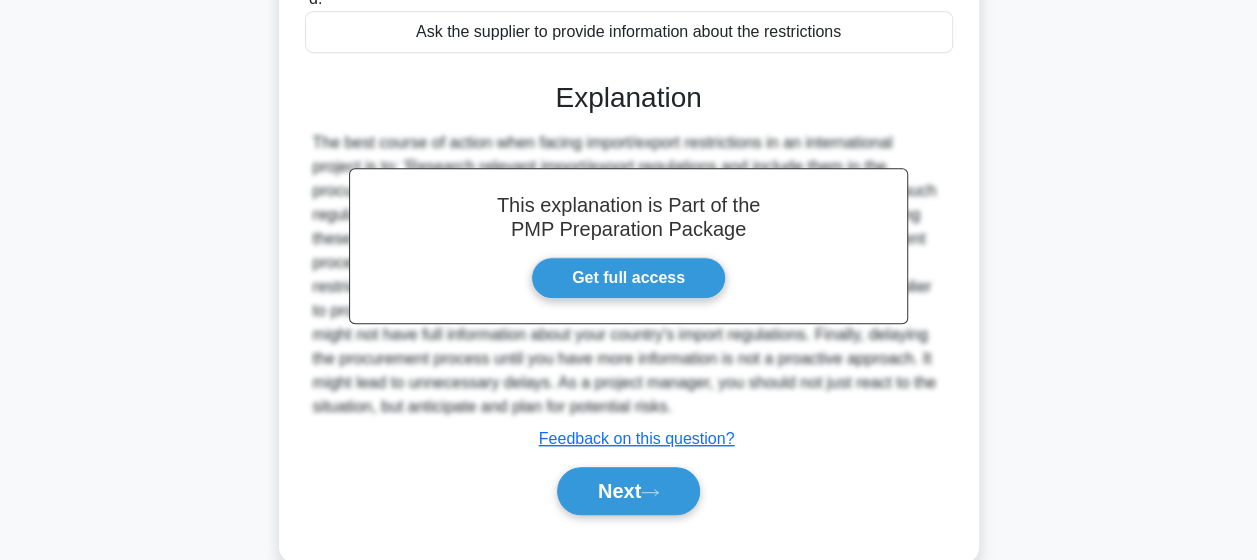 scroll, scrollTop: 526, scrollLeft: 0, axis: vertical 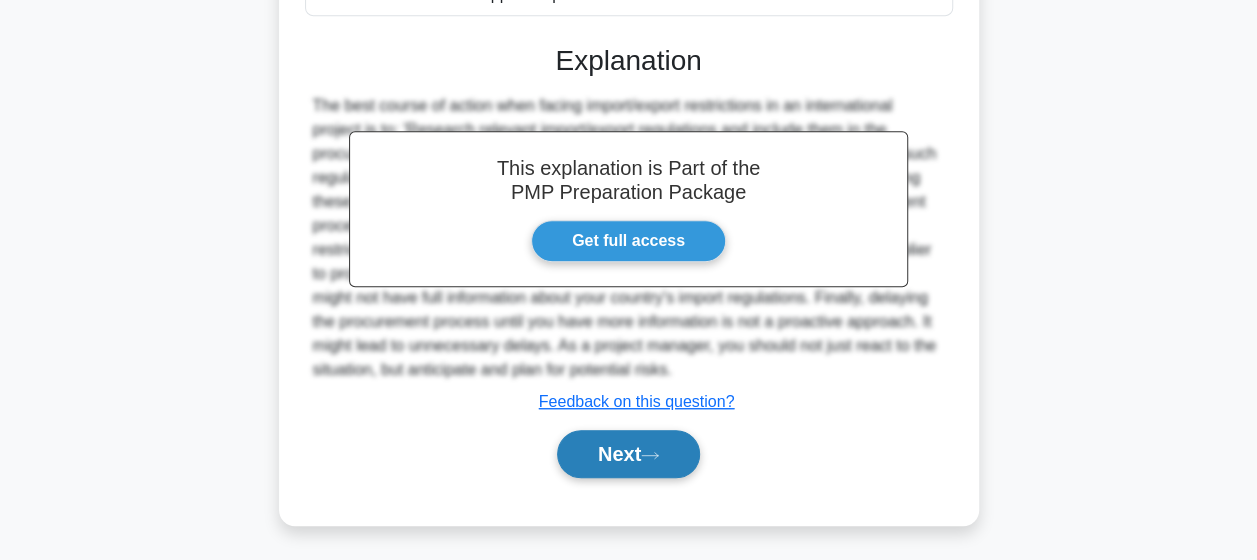 click on "Next" at bounding box center [628, 454] 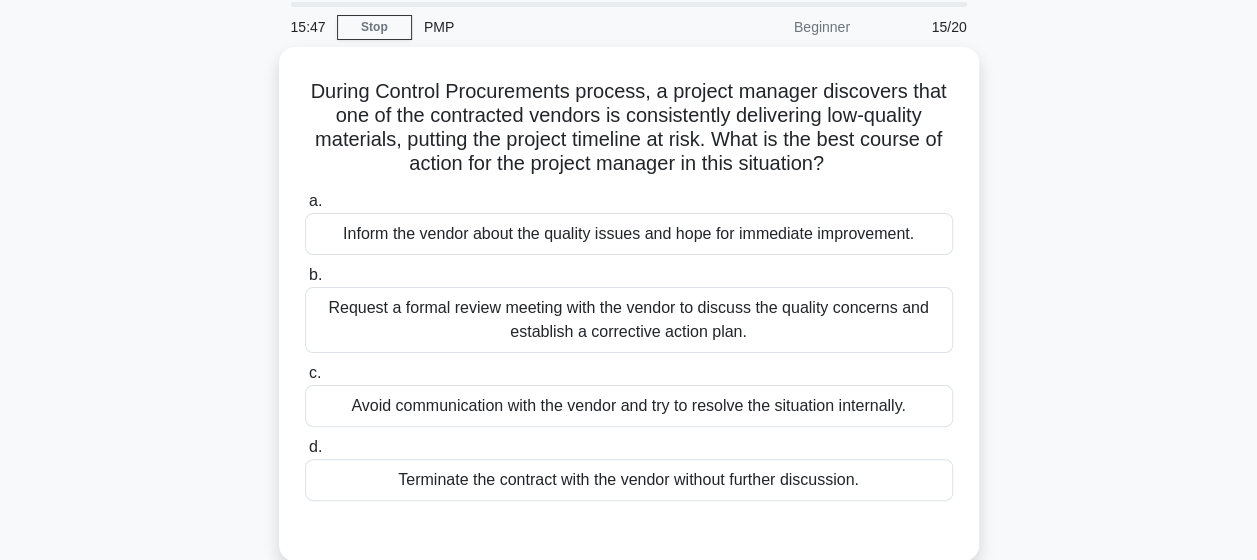 scroll, scrollTop: 124, scrollLeft: 0, axis: vertical 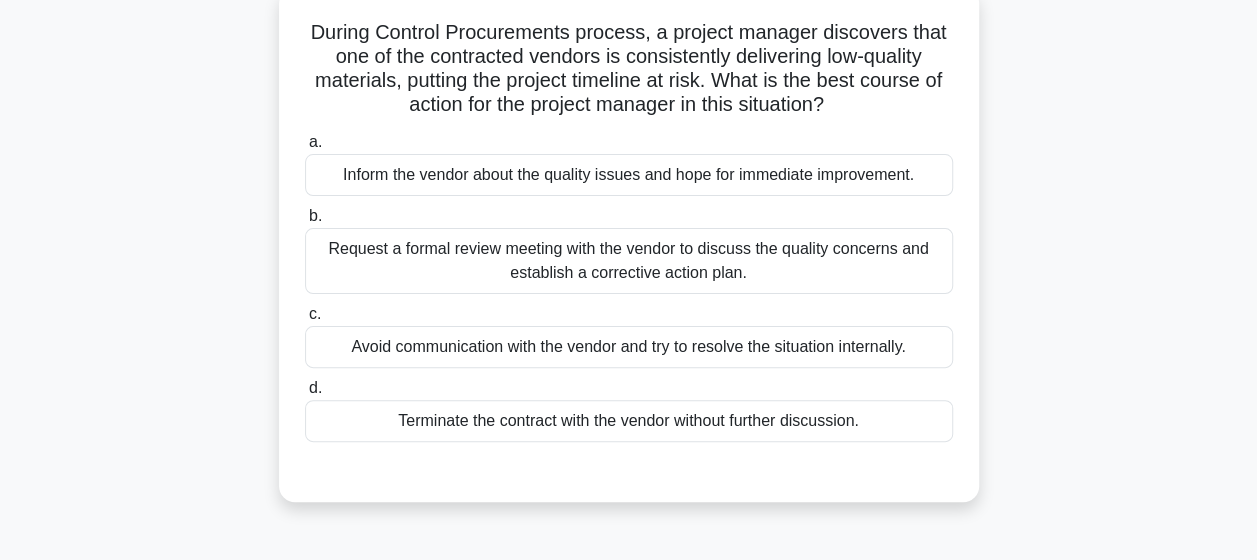 click on "Request a formal review meeting with the vendor to discuss the quality concerns and establish a corrective action plan." at bounding box center (629, 261) 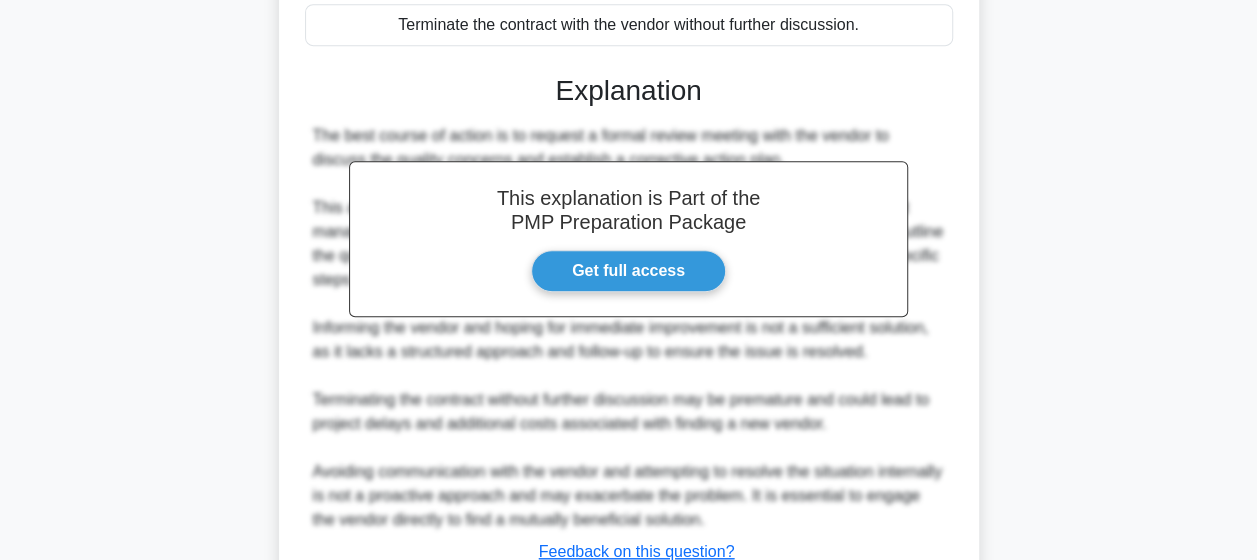 scroll, scrollTop: 614, scrollLeft: 0, axis: vertical 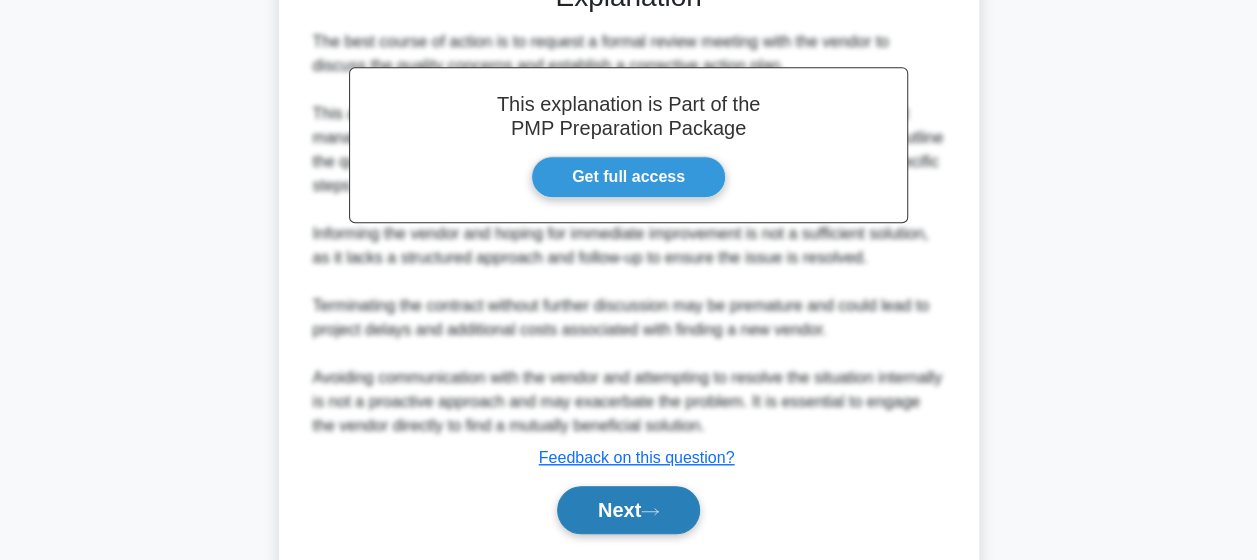 click on "Next" at bounding box center [628, 510] 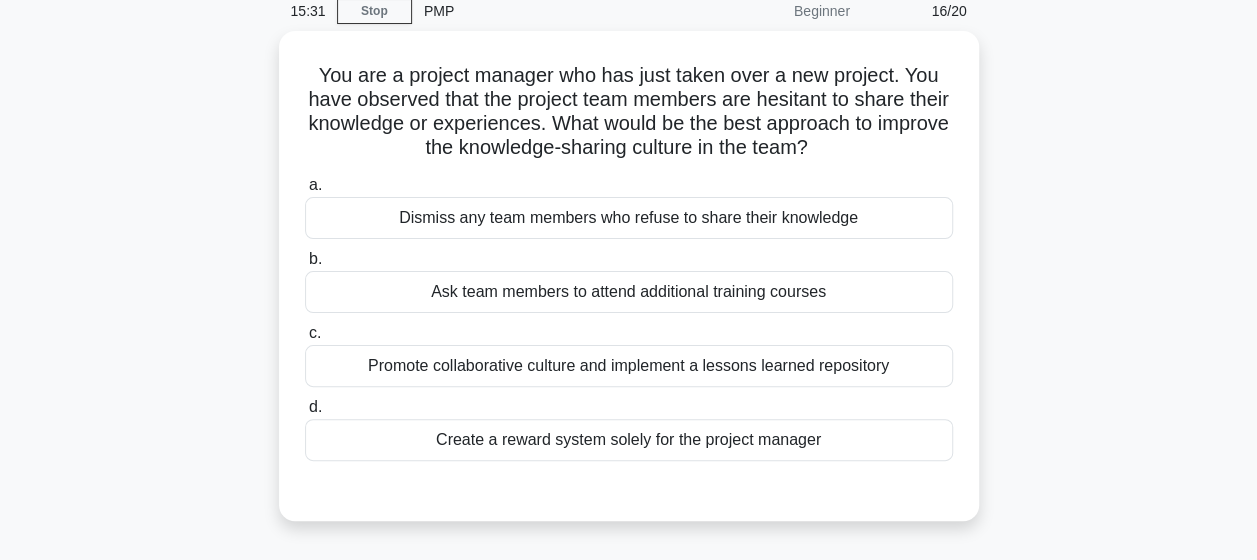 scroll, scrollTop: 88, scrollLeft: 0, axis: vertical 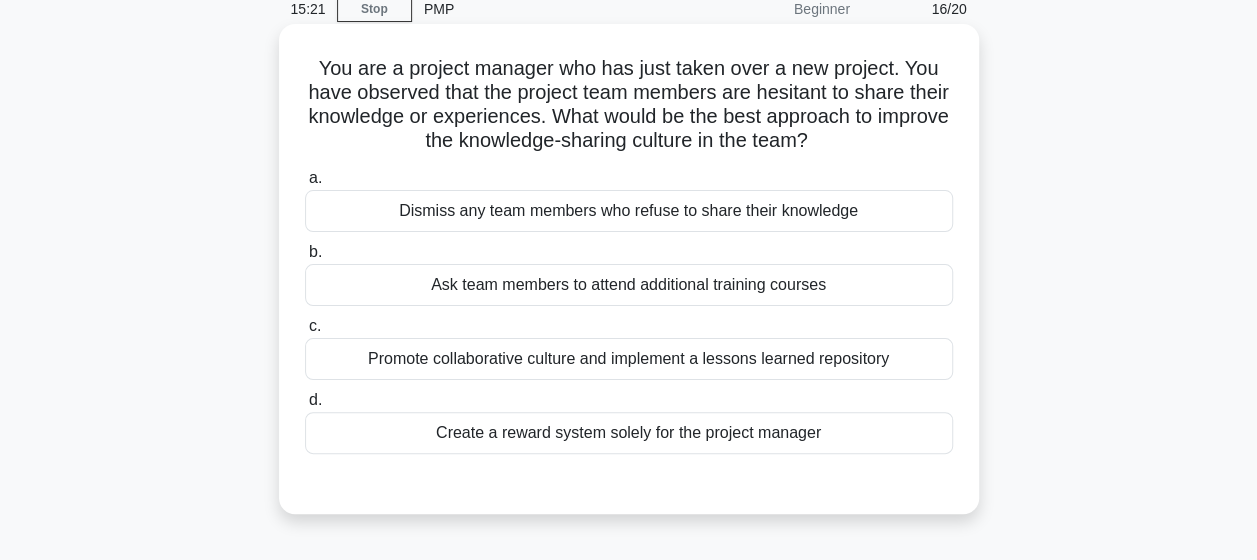 click on "Promote collaborative culture and implement a lessons learned repository" at bounding box center (629, 359) 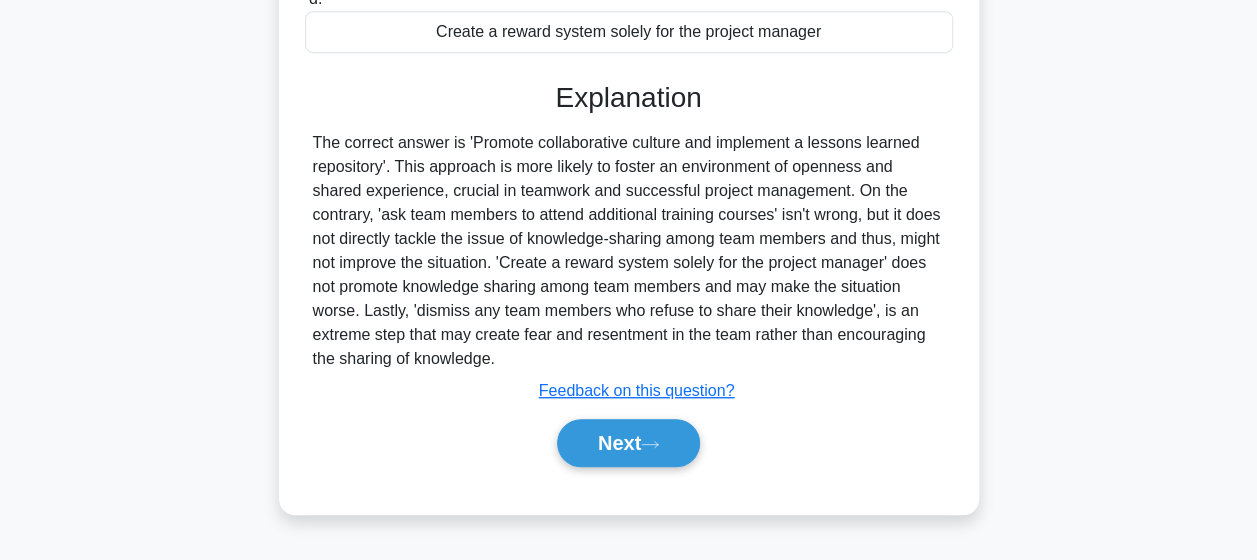 scroll, scrollTop: 490, scrollLeft: 0, axis: vertical 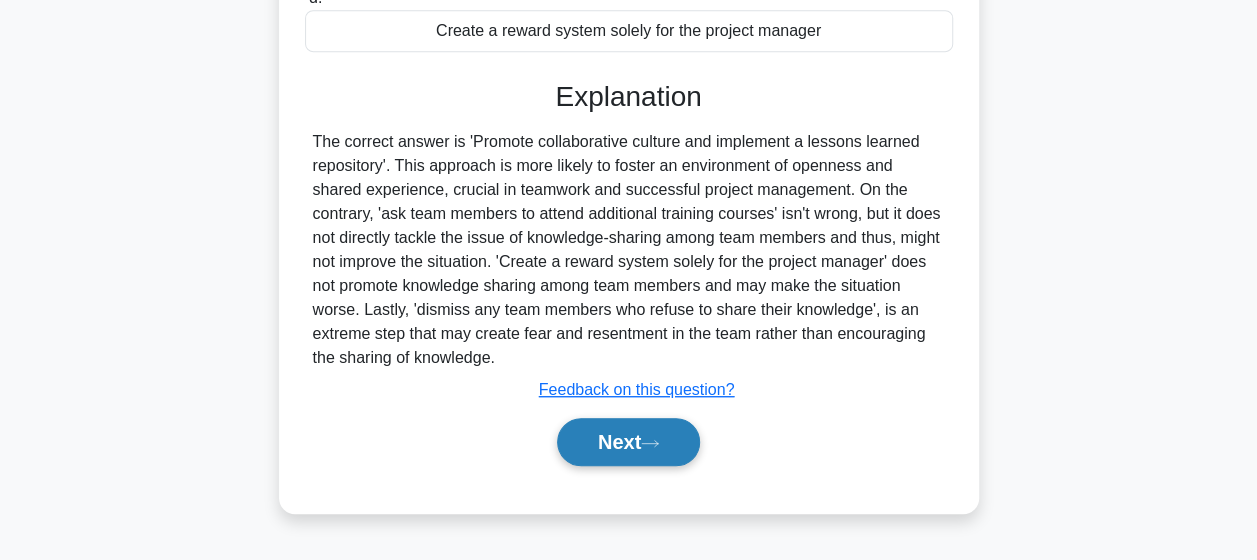 click on "Next" at bounding box center (628, 442) 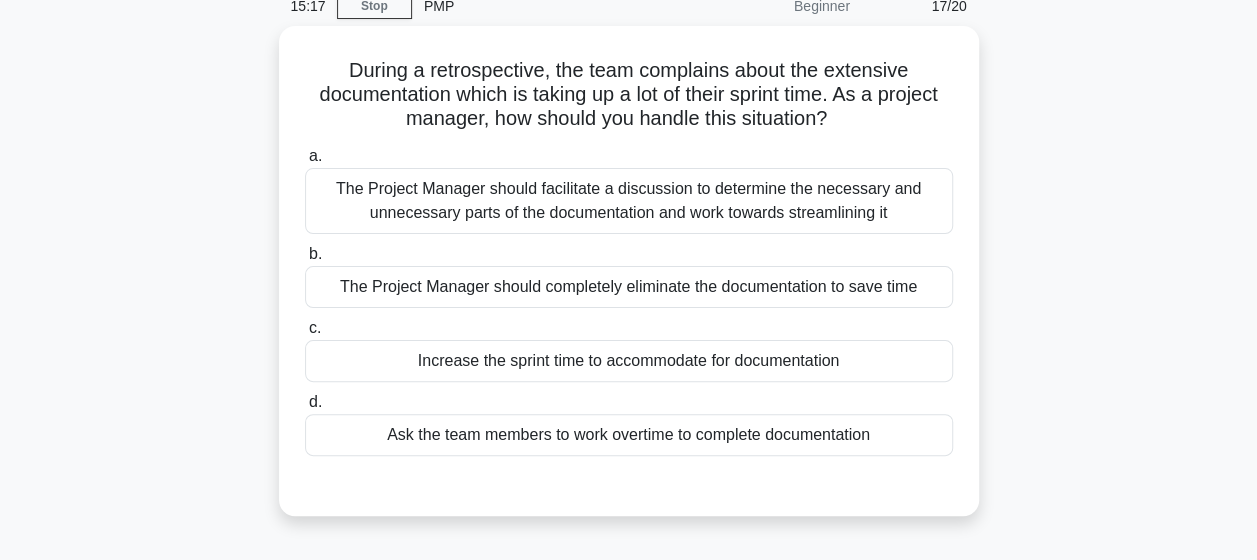 scroll, scrollTop: 98, scrollLeft: 0, axis: vertical 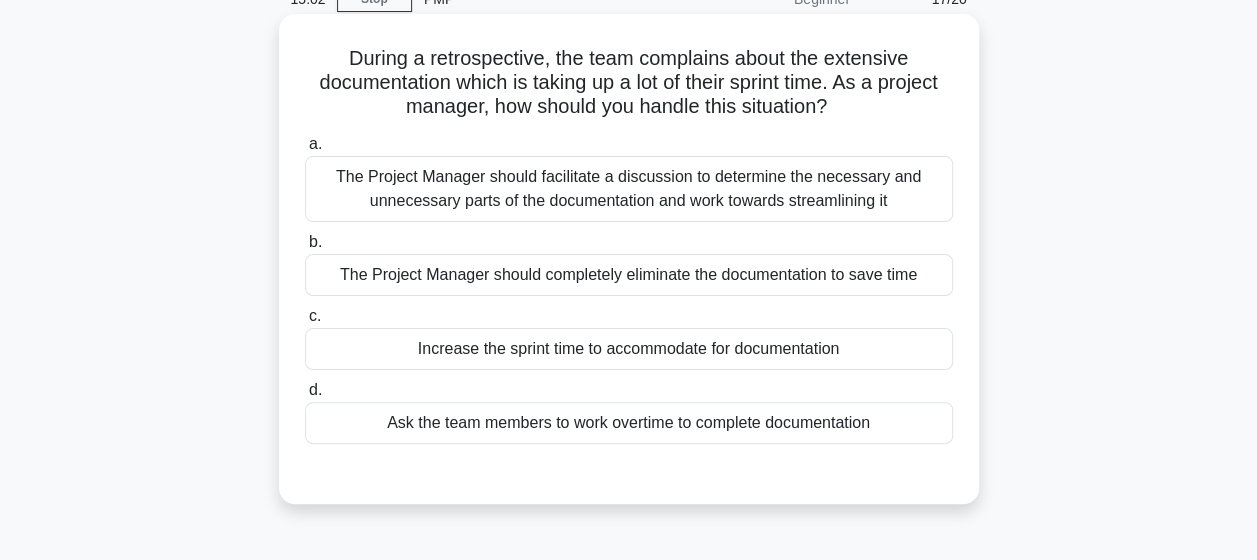 click on "The Project Manager should facilitate a discussion to determine the necessary and unnecessary parts of the documentation and work towards streamlining it" at bounding box center (629, 189) 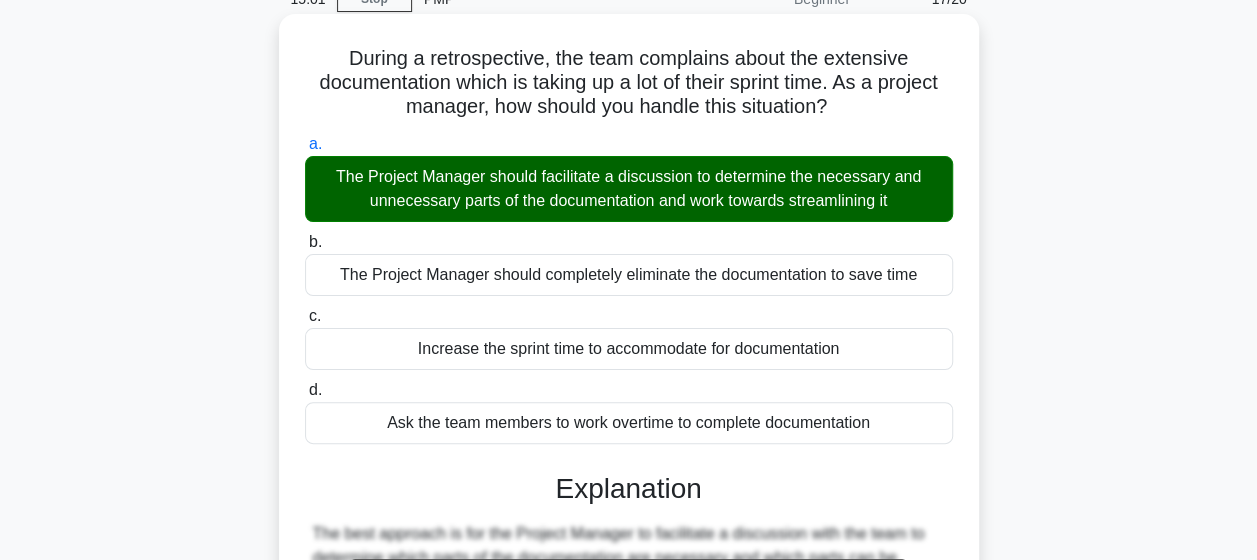 scroll, scrollTop: 520, scrollLeft: 0, axis: vertical 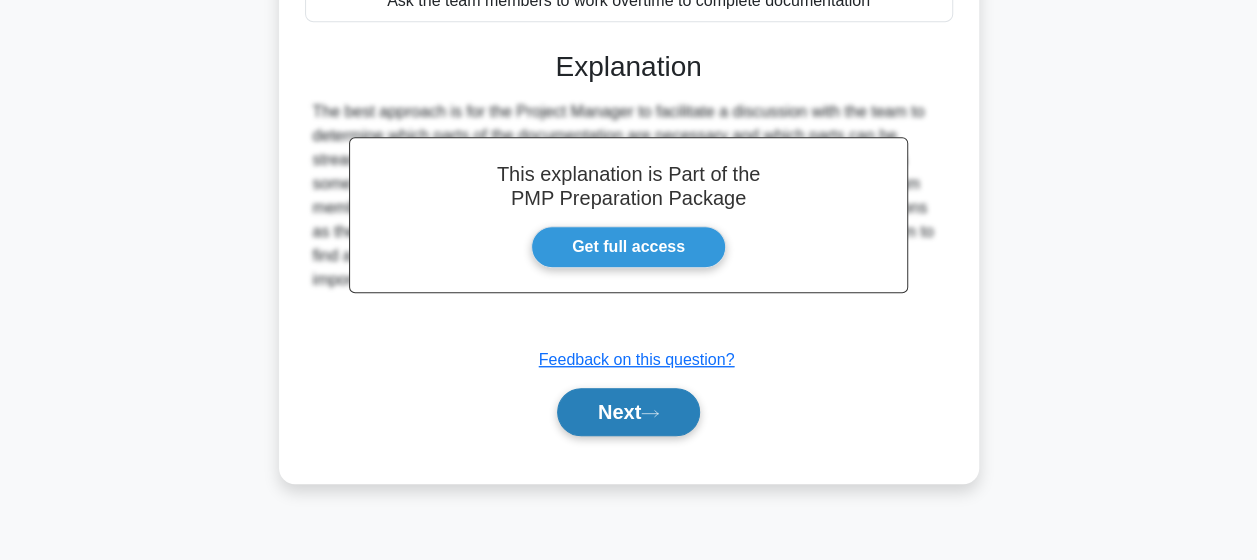 click on "Next" at bounding box center (628, 412) 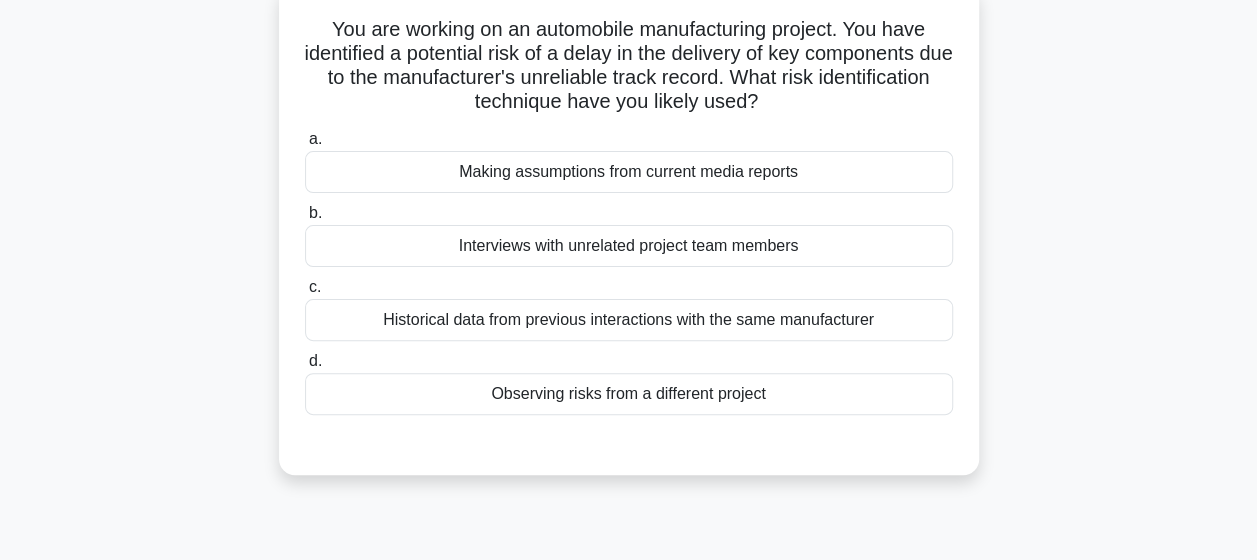 scroll, scrollTop: 36, scrollLeft: 0, axis: vertical 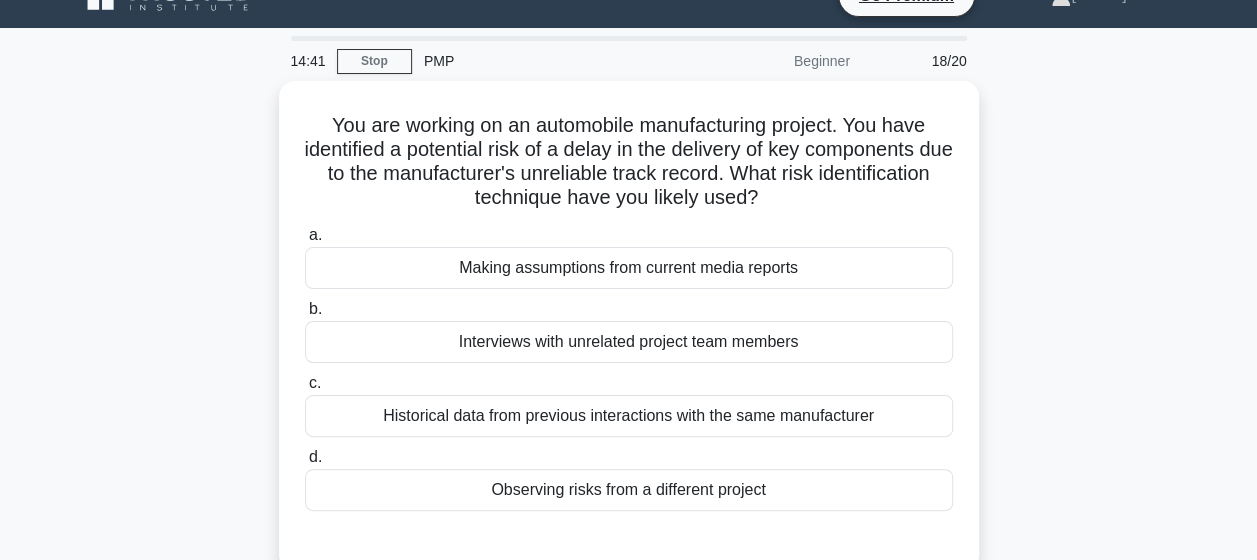 click on "Historical data from previous interactions with the same manufacturer" at bounding box center [629, 416] 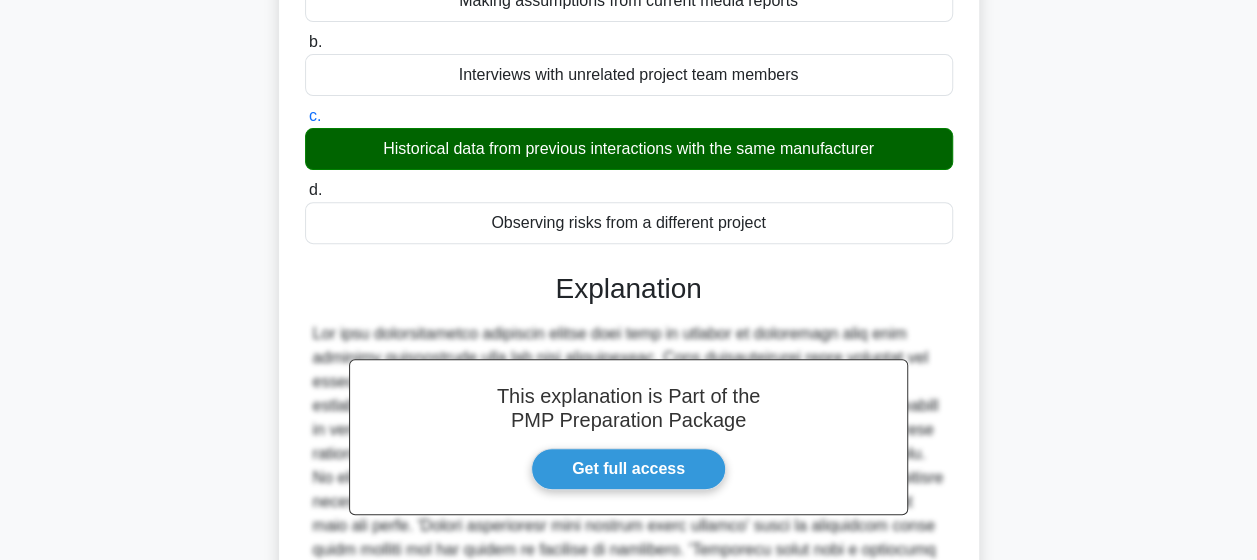 scroll, scrollTop: 526, scrollLeft: 0, axis: vertical 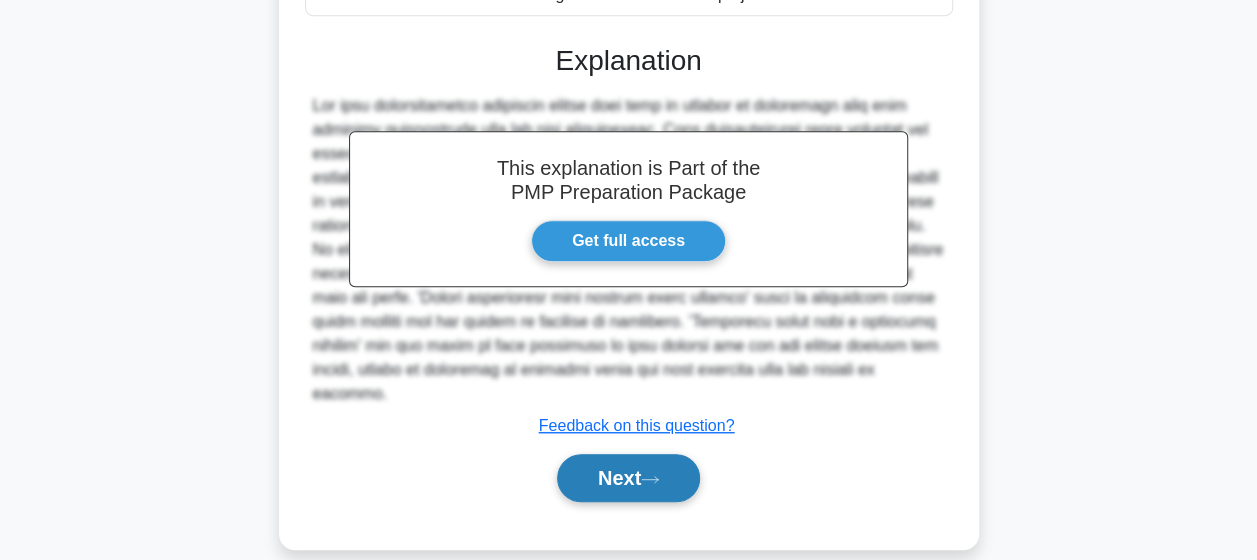 click on "Next" at bounding box center [628, 478] 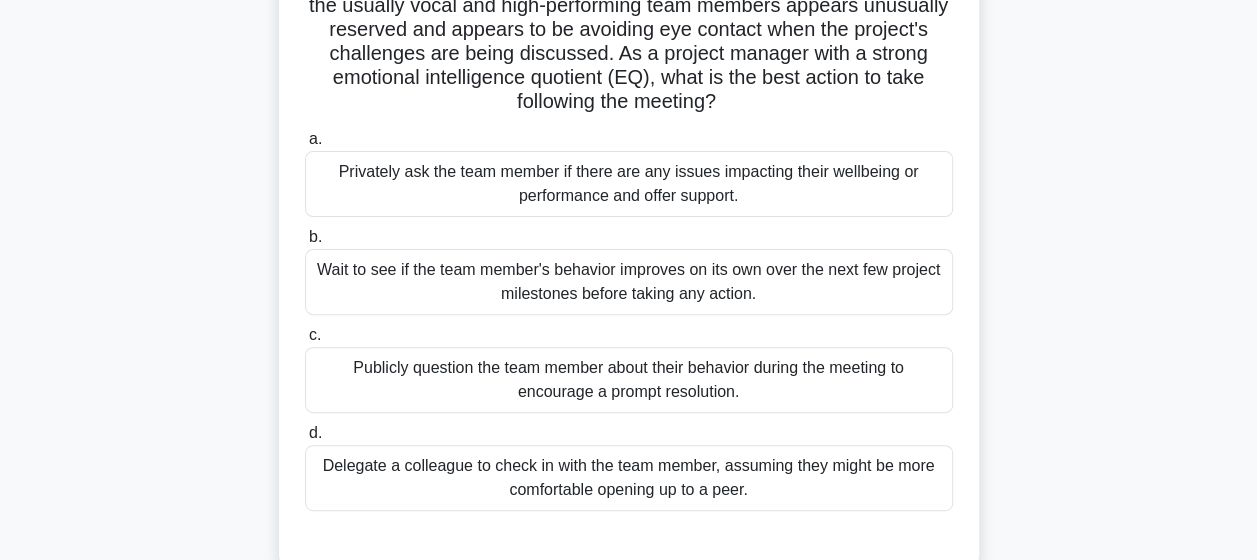 scroll, scrollTop: 184, scrollLeft: 0, axis: vertical 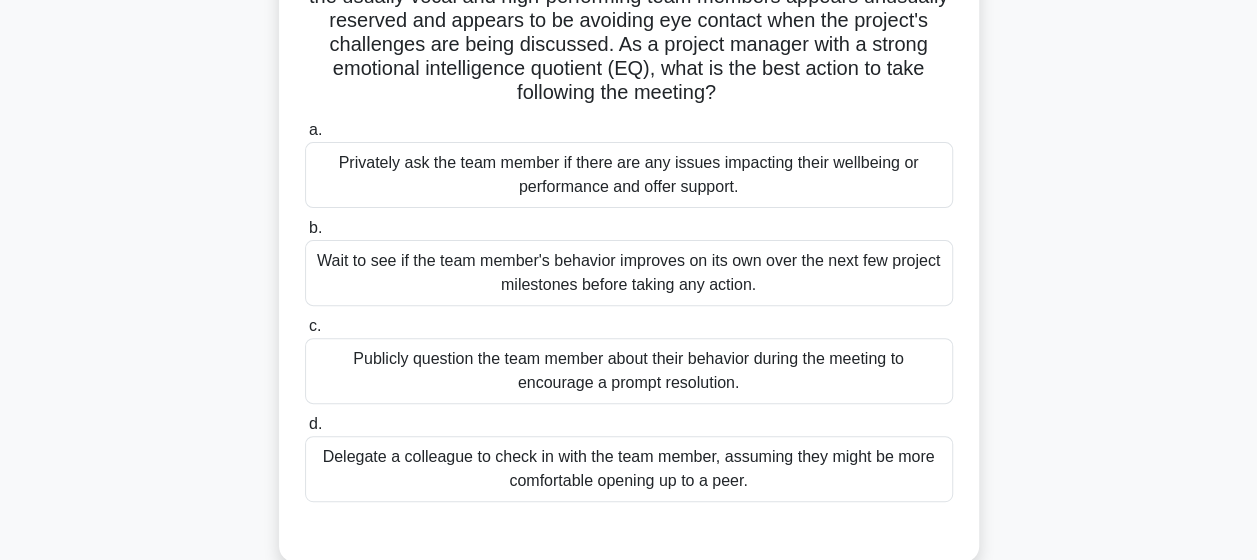 click on "Privately ask the team member if there are any issues impacting their wellbeing or performance and offer support." at bounding box center (629, 175) 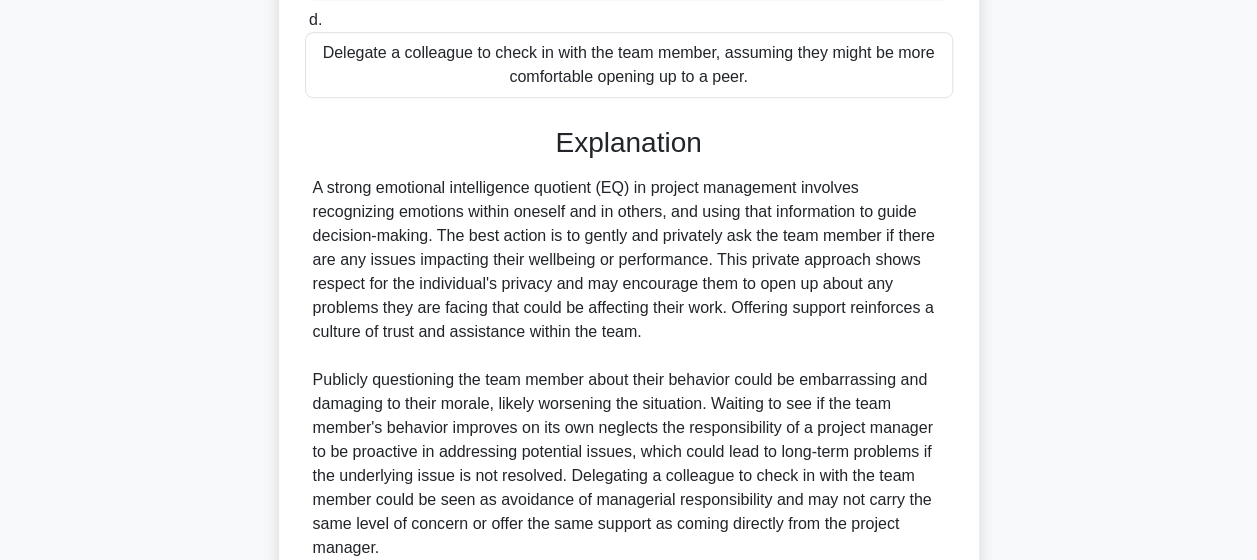 scroll, scrollTop: 766, scrollLeft: 0, axis: vertical 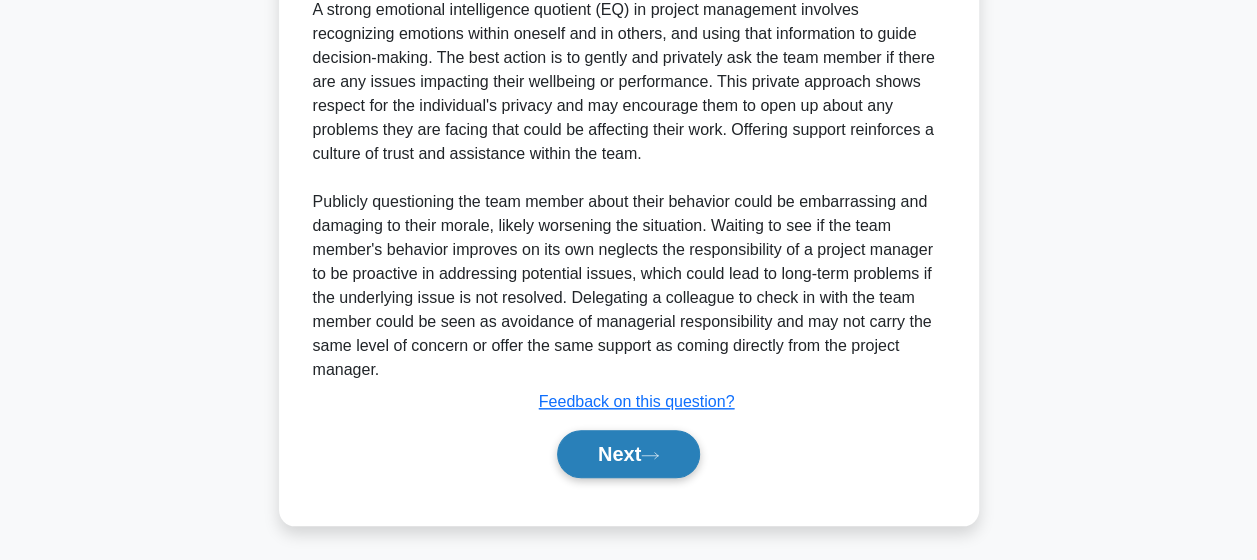 click on "Next" at bounding box center (628, 454) 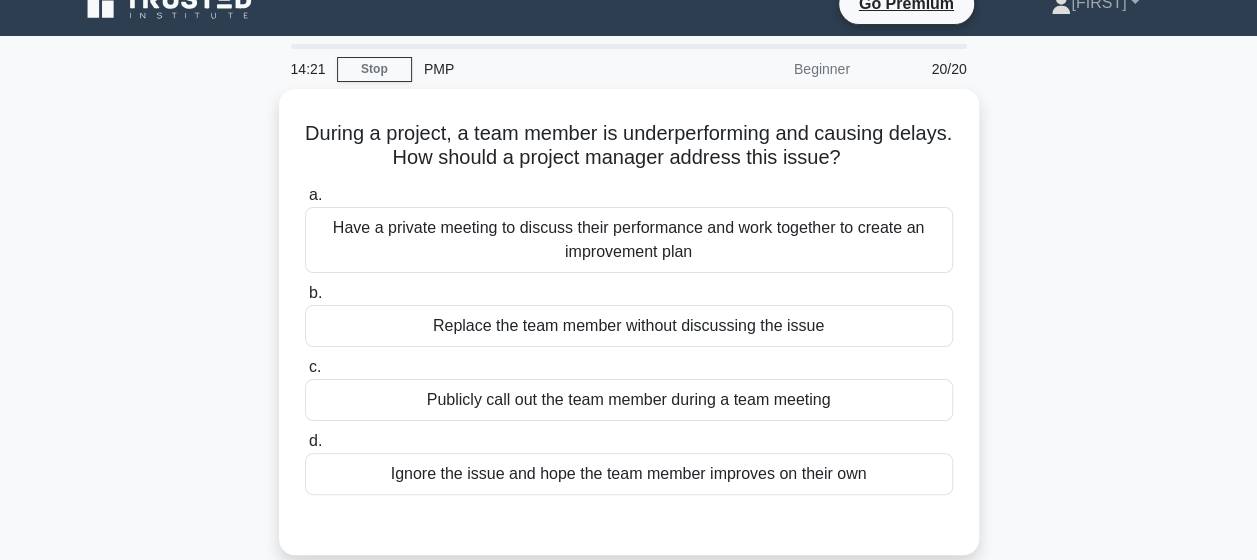 scroll, scrollTop: 26, scrollLeft: 0, axis: vertical 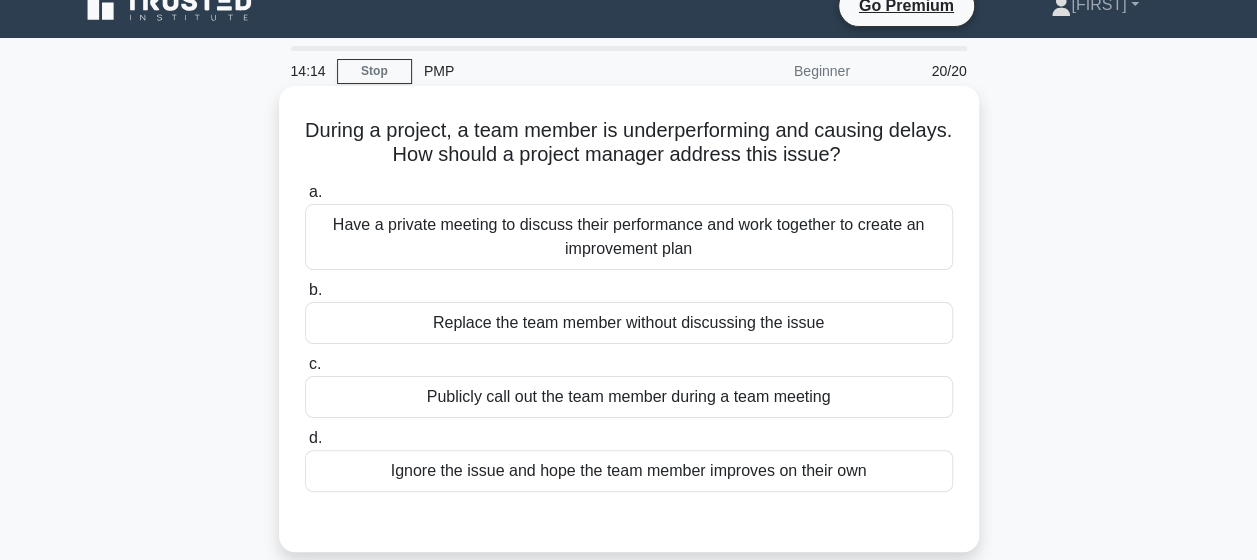 click on "Have a private meeting to discuss their performance and work together to create an improvement plan" at bounding box center (629, 237) 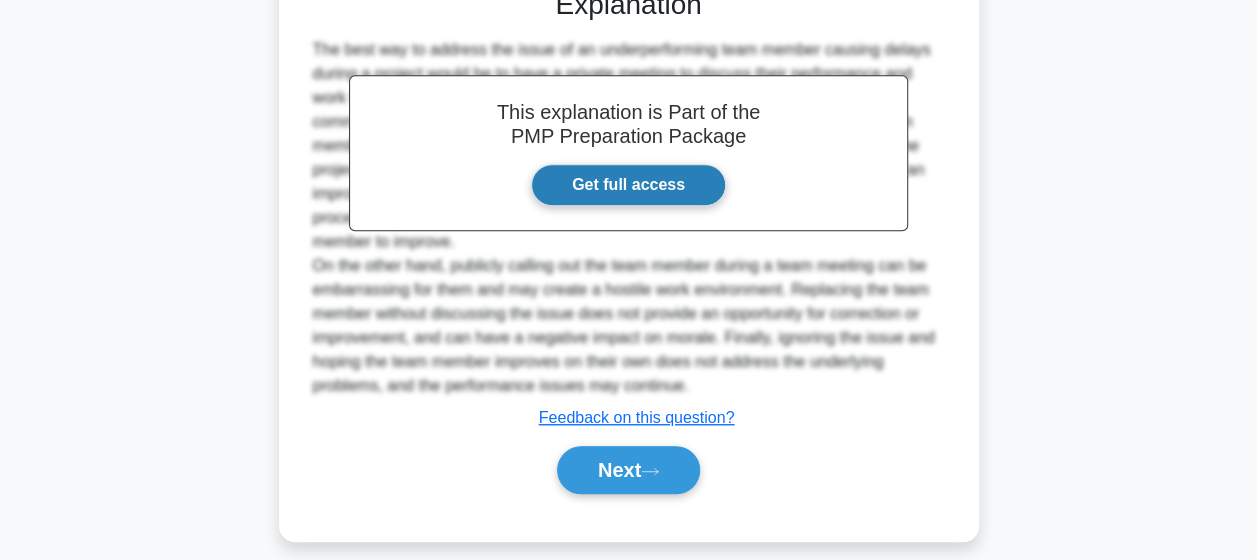 scroll, scrollTop: 560, scrollLeft: 0, axis: vertical 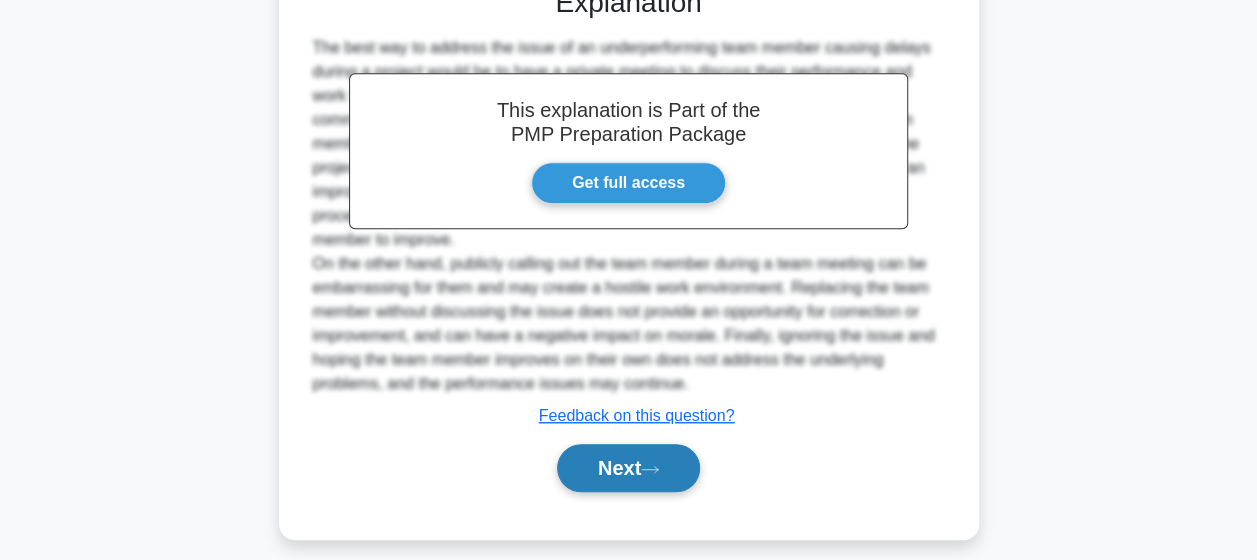 click on "Next" at bounding box center [628, 468] 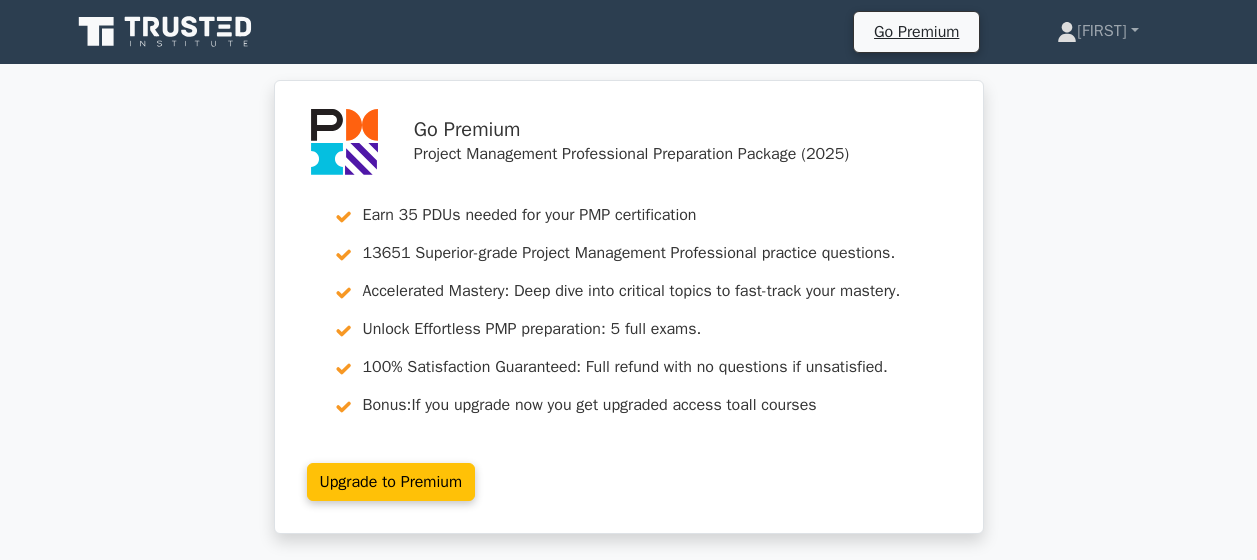 scroll, scrollTop: 0, scrollLeft: 0, axis: both 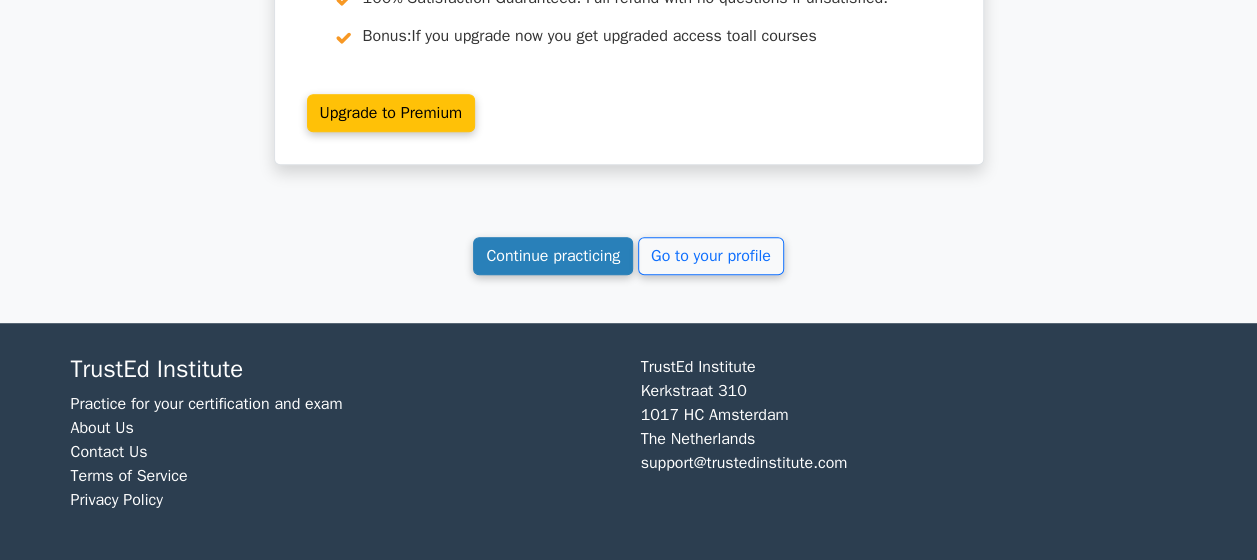 click on "Continue practicing" at bounding box center [553, 256] 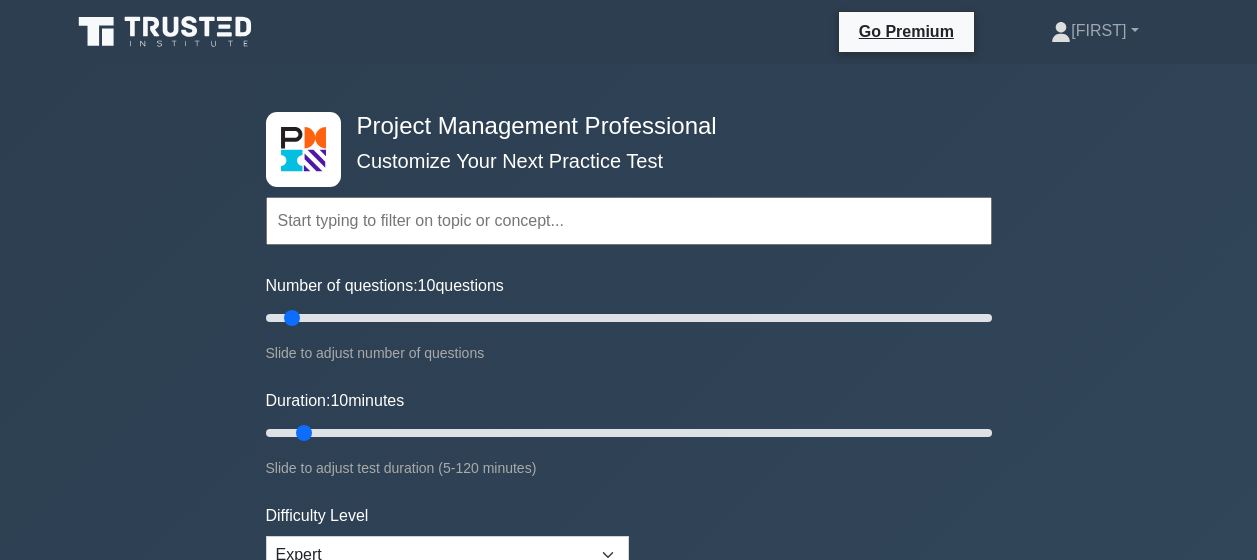 scroll, scrollTop: 0, scrollLeft: 0, axis: both 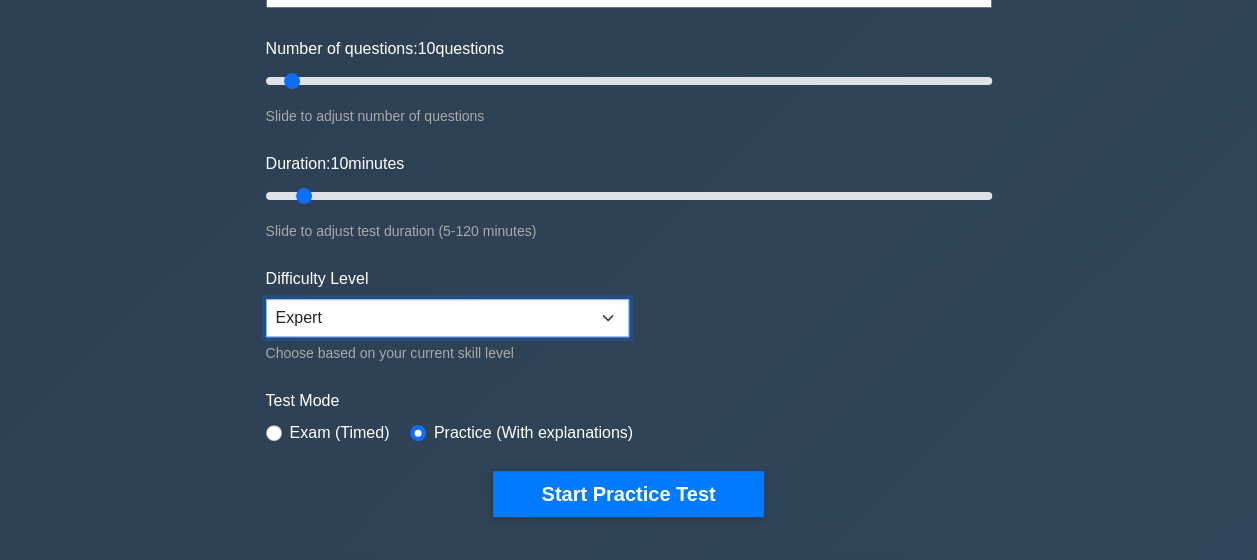 click on "Beginner
Intermediate
Expert" at bounding box center (447, 318) 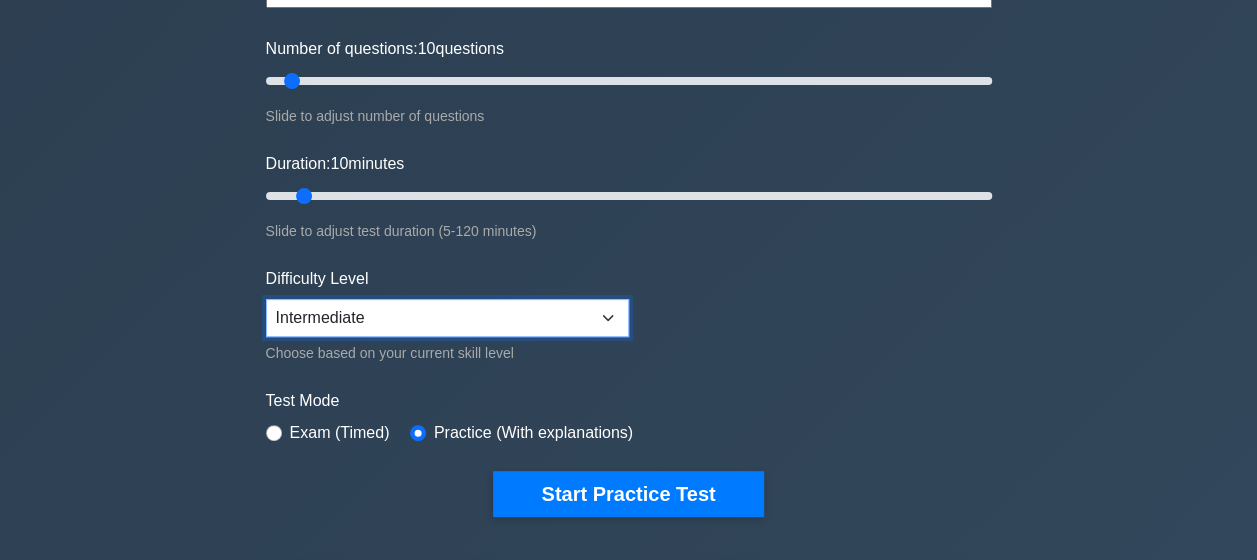 click on "Beginner
Intermediate
Expert" at bounding box center [447, 318] 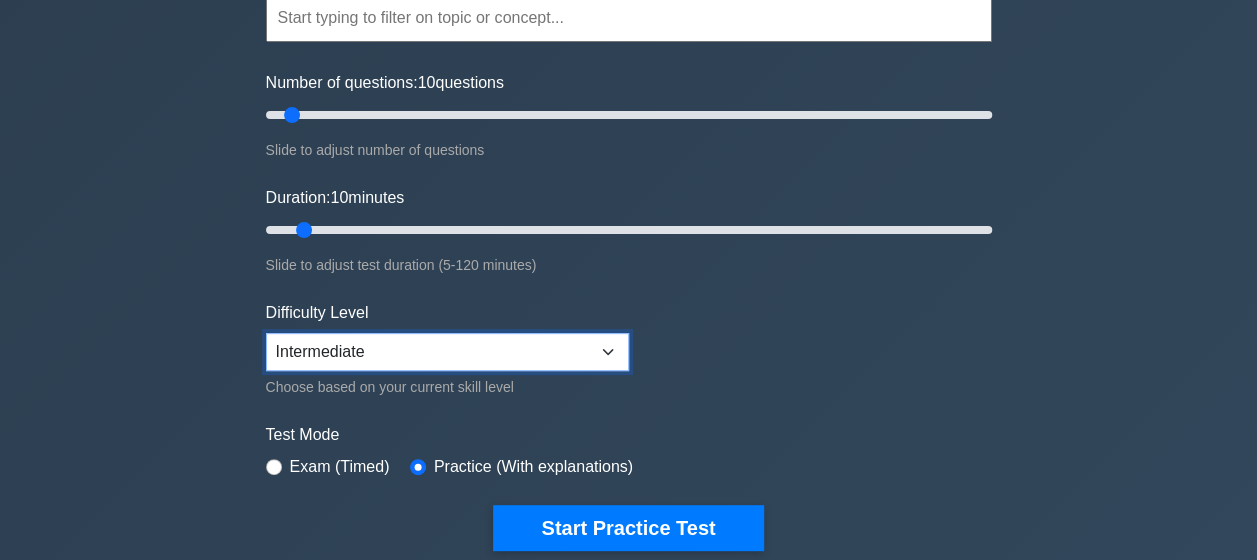 scroll, scrollTop: 201, scrollLeft: 0, axis: vertical 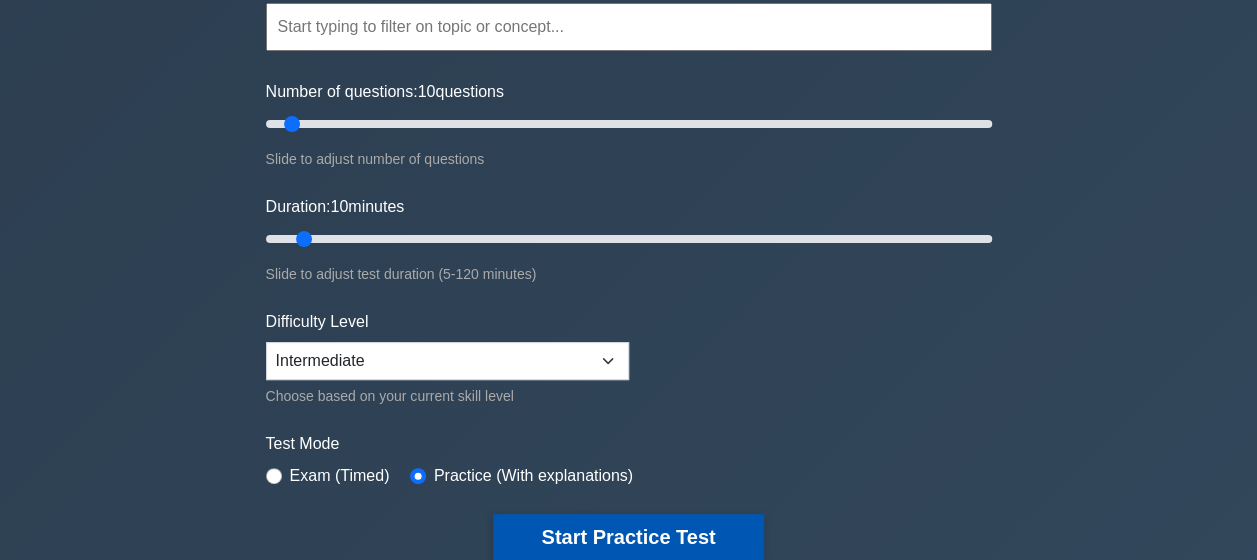 click on "Start Practice Test" at bounding box center (628, 537) 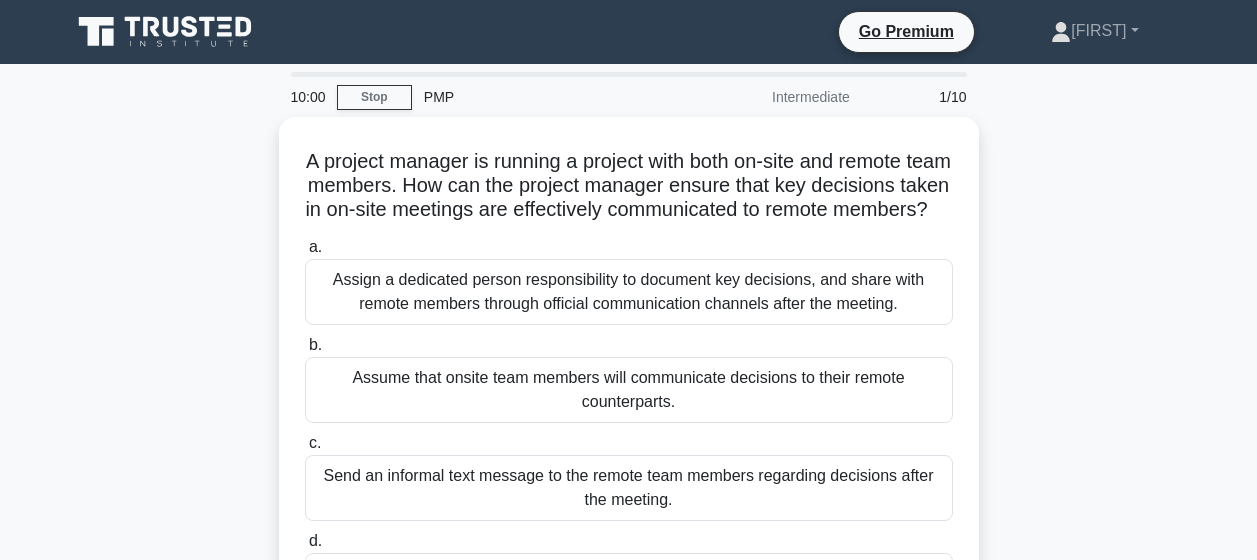 scroll, scrollTop: 0, scrollLeft: 0, axis: both 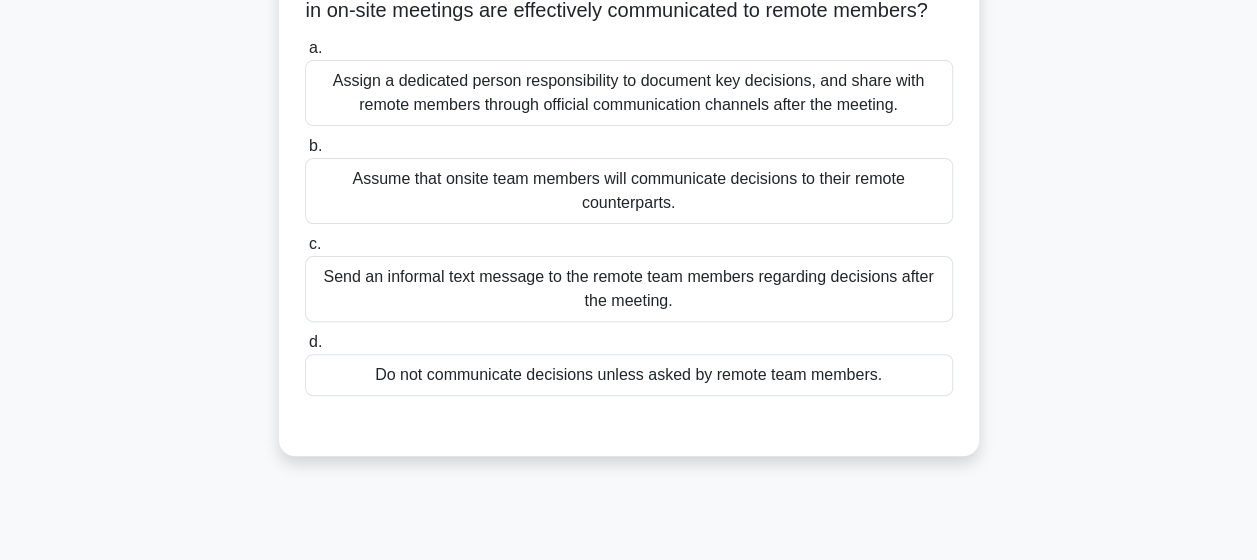 click on "Assign a dedicated person responsibility to document key decisions, and share with remote members through official communication channels after the meeting." at bounding box center (629, 93) 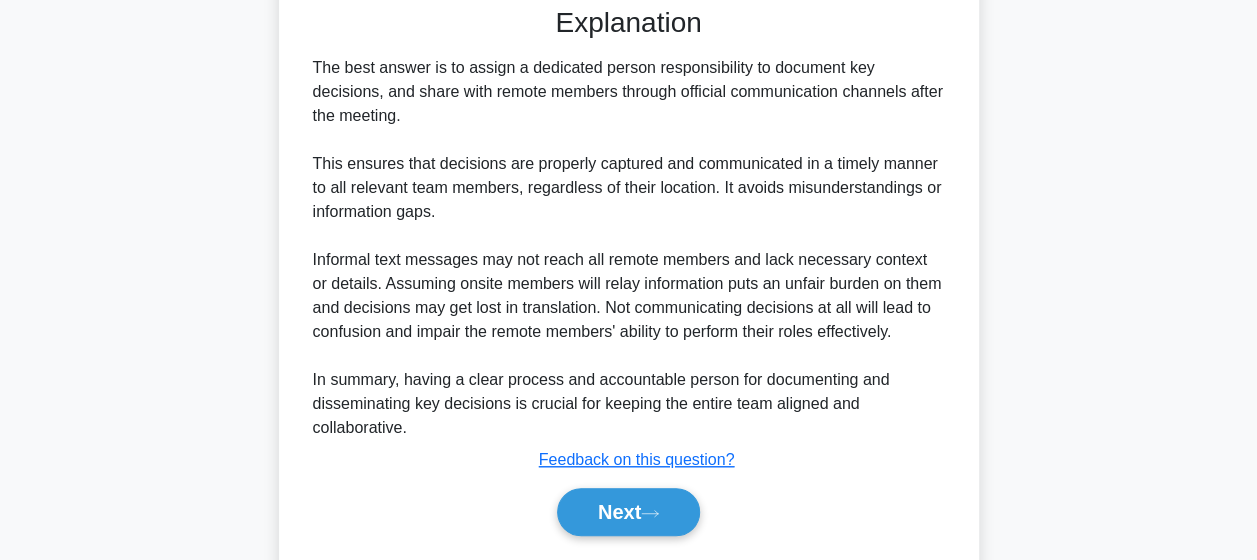 scroll, scrollTop: 694, scrollLeft: 0, axis: vertical 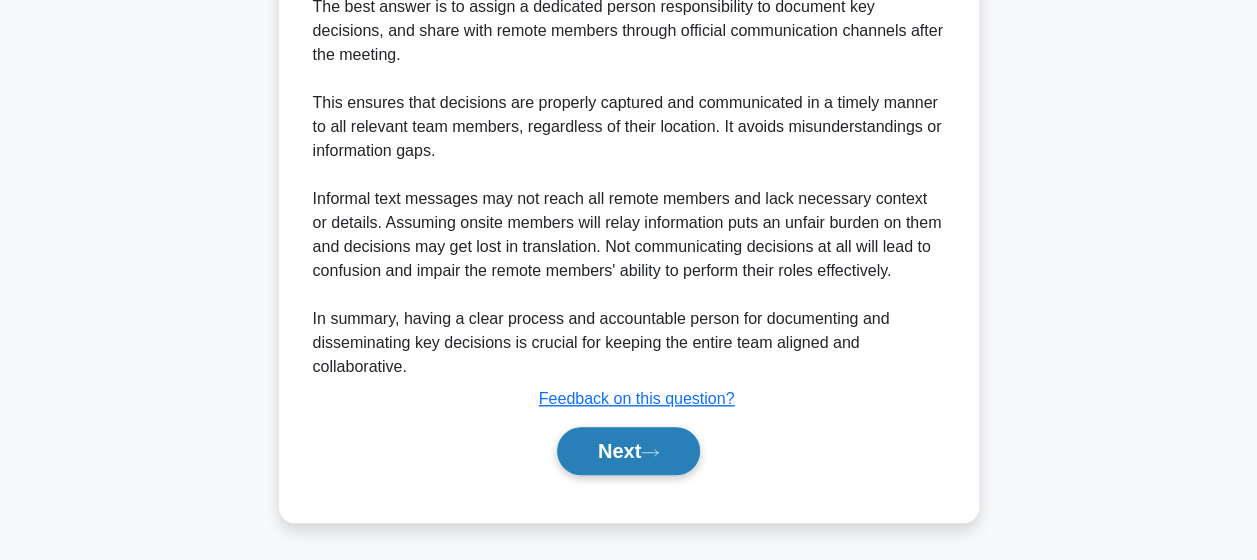 click on "Next" at bounding box center (628, 451) 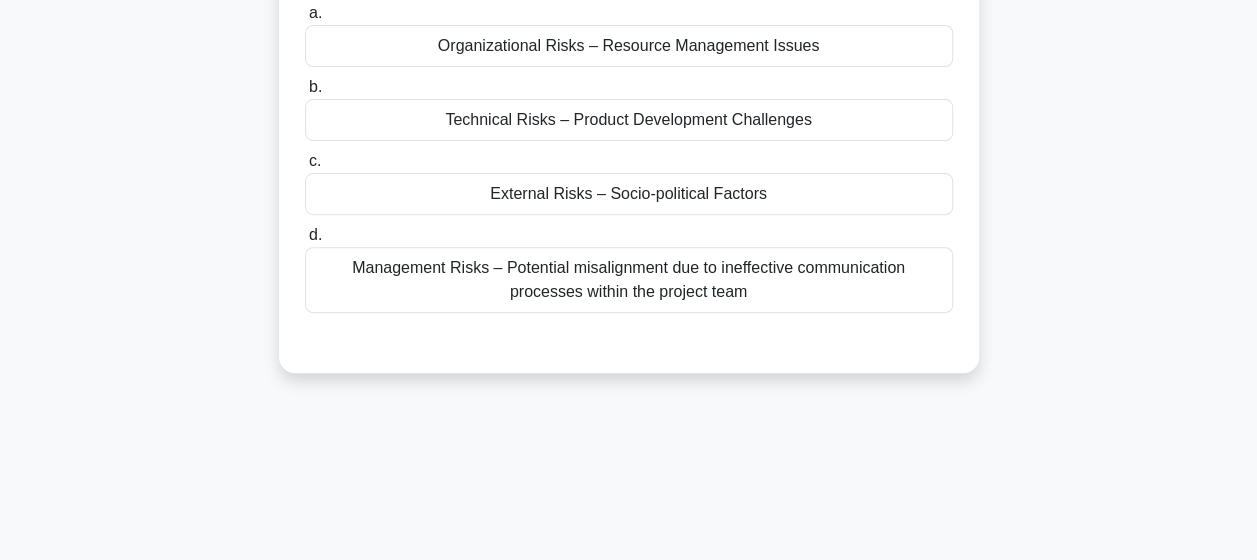 scroll, scrollTop: 292, scrollLeft: 0, axis: vertical 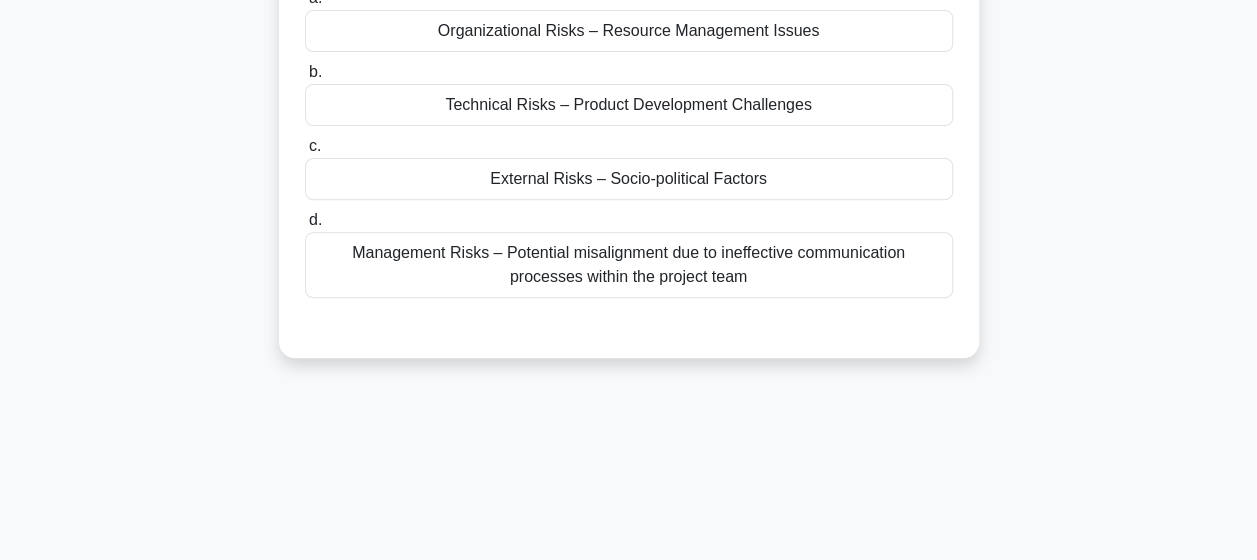 click on "External Risks – Socio-political Factors" at bounding box center (629, 179) 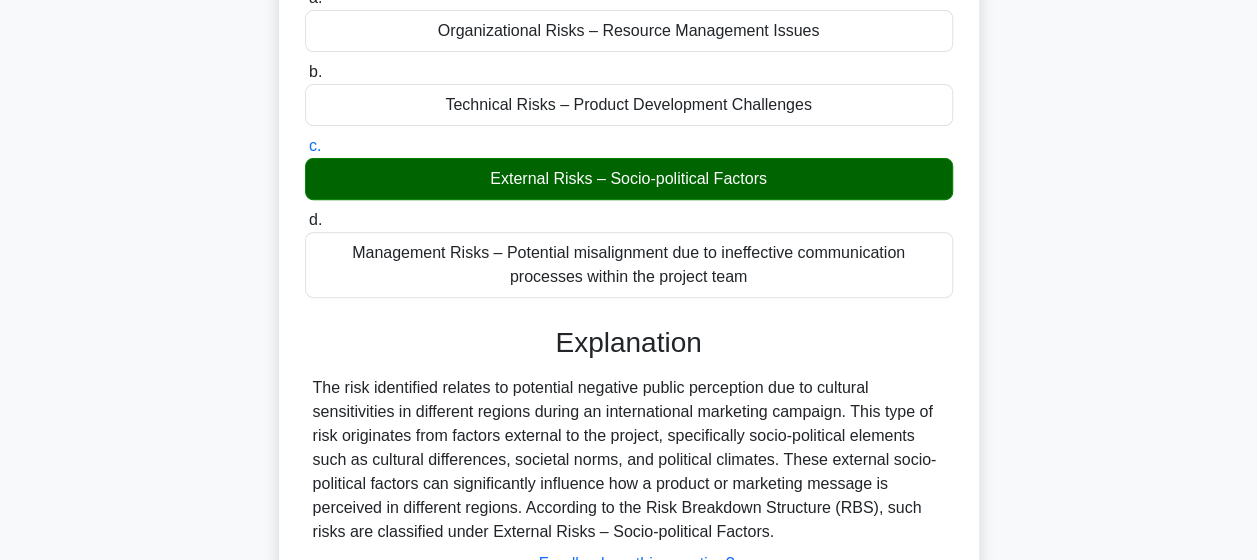 scroll, scrollTop: 520, scrollLeft: 0, axis: vertical 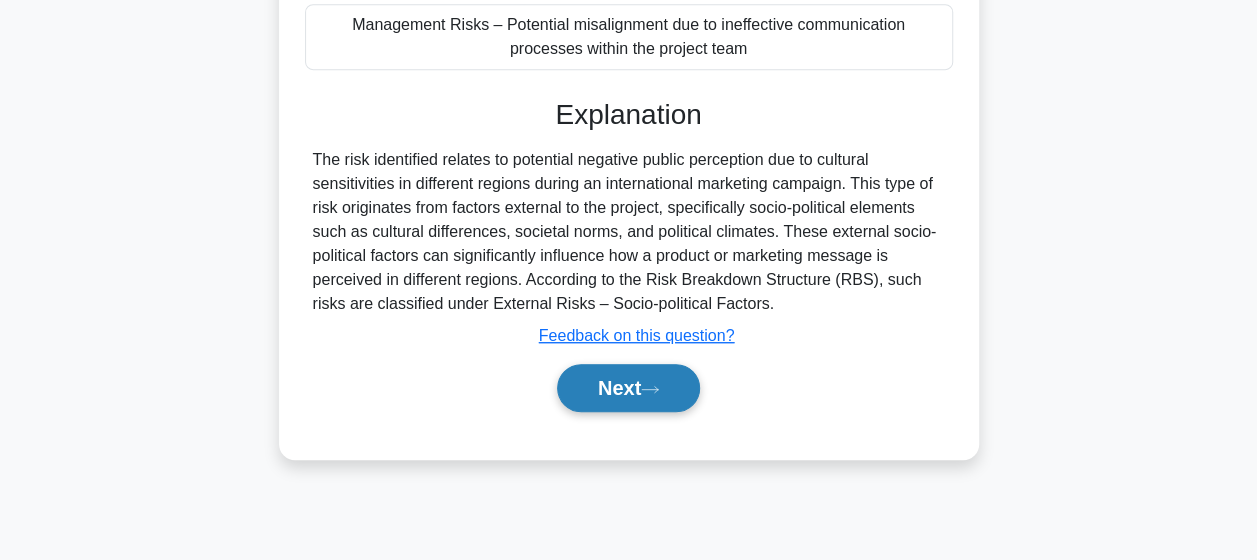 click on "Next" at bounding box center (628, 388) 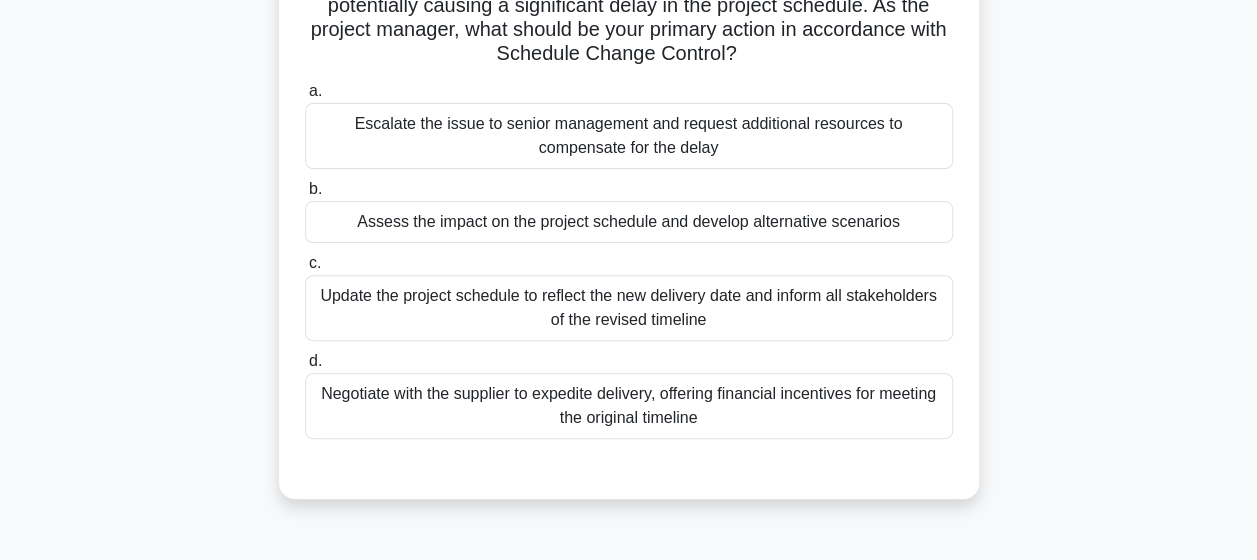 scroll, scrollTop: 202, scrollLeft: 0, axis: vertical 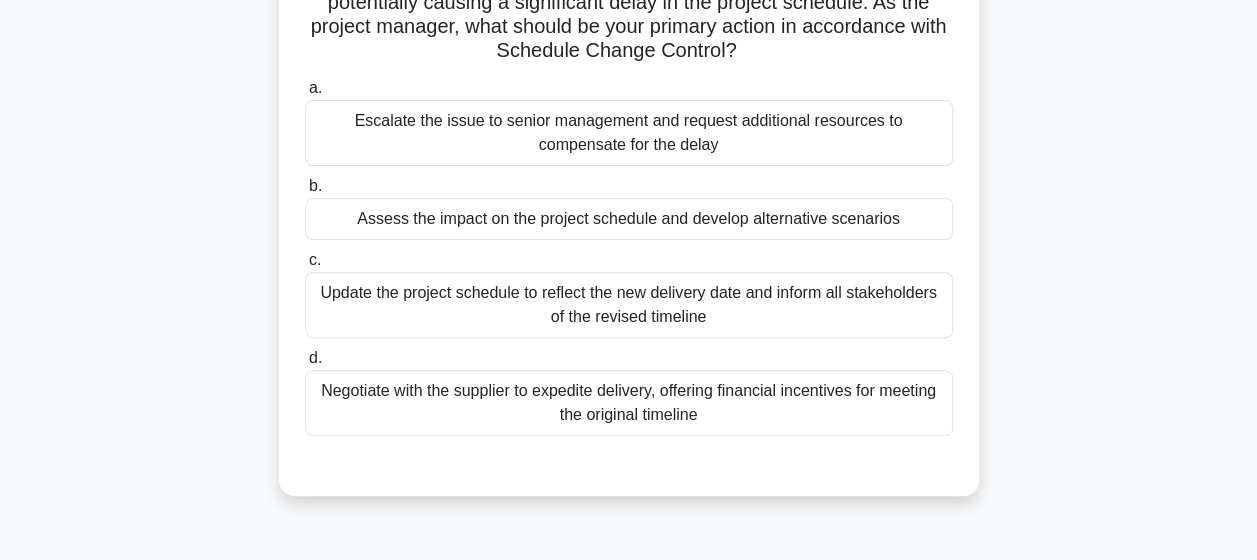 click on "b.
Assess the impact on the project schedule and develop alternative scenarios" at bounding box center [629, 207] 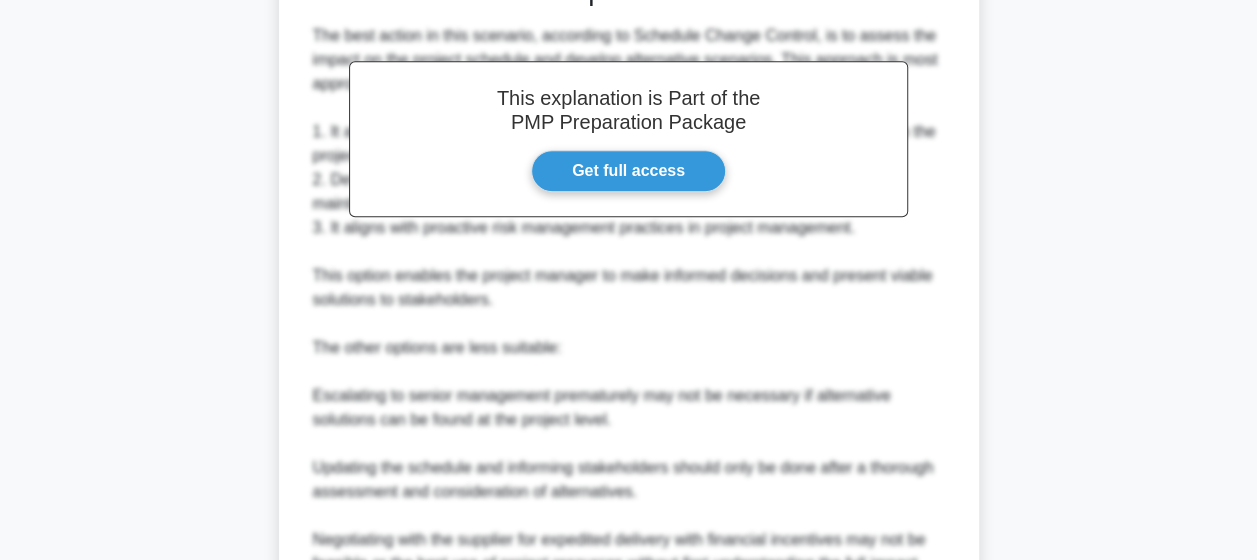 scroll, scrollTop: 1006, scrollLeft: 0, axis: vertical 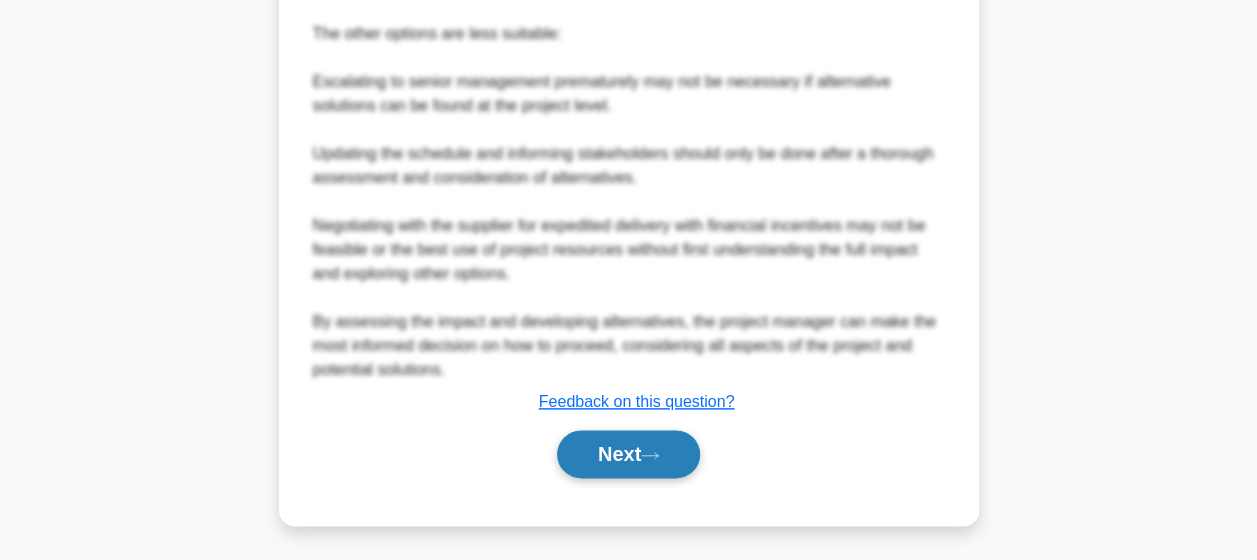 click on "Next" at bounding box center [628, 454] 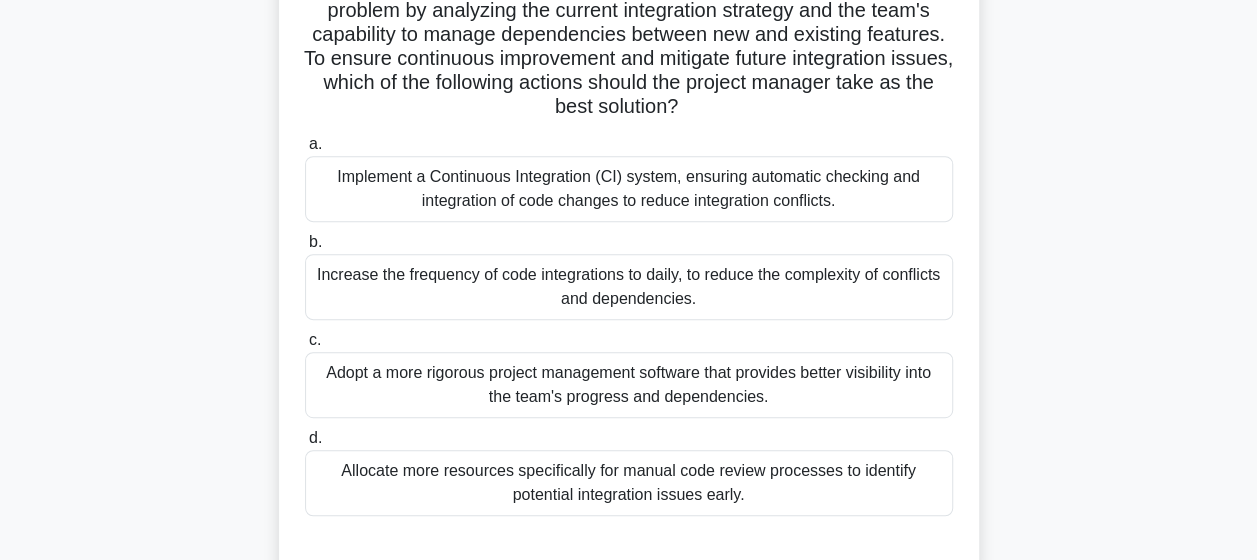 scroll, scrollTop: 349, scrollLeft: 0, axis: vertical 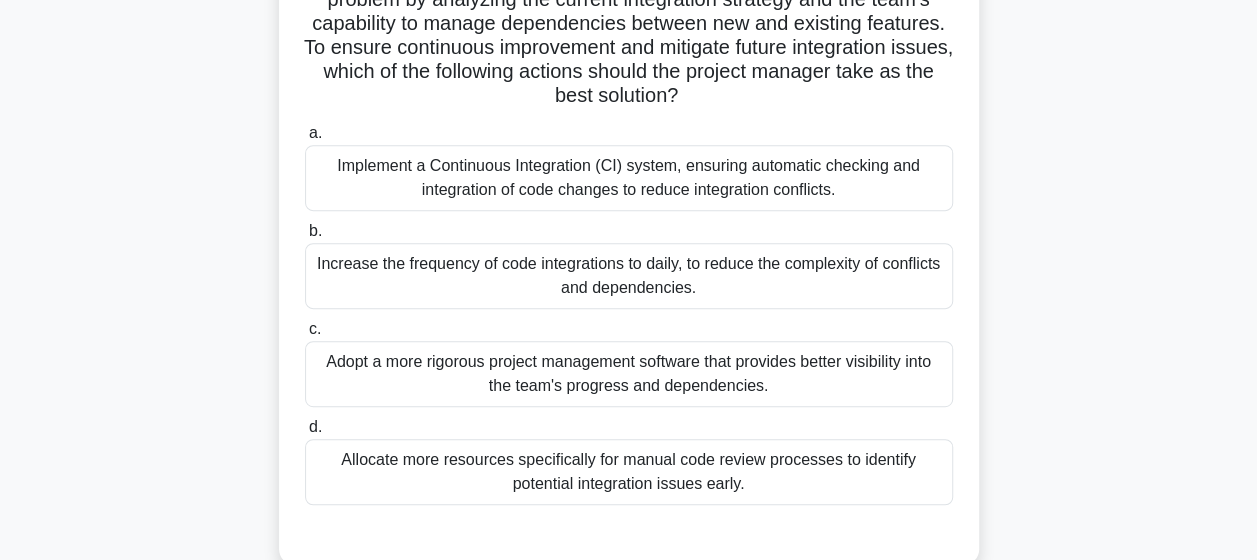 click on "Implement a Continuous Integration (CI) system, ensuring automatic checking and integration of code changes to reduce integration conflicts." at bounding box center (629, 178) 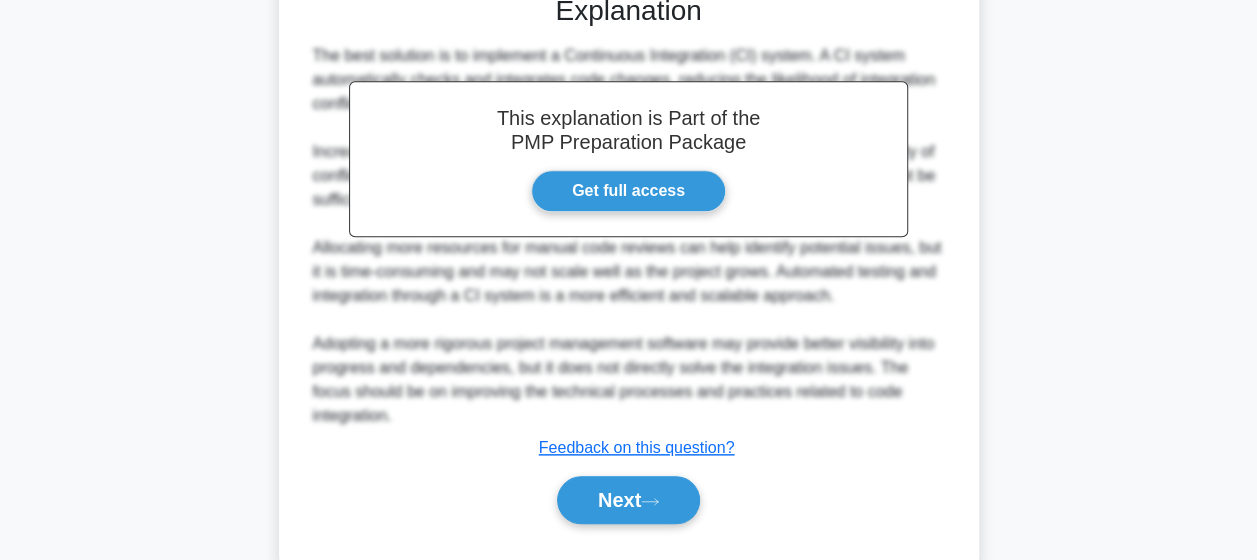 scroll, scrollTop: 891, scrollLeft: 0, axis: vertical 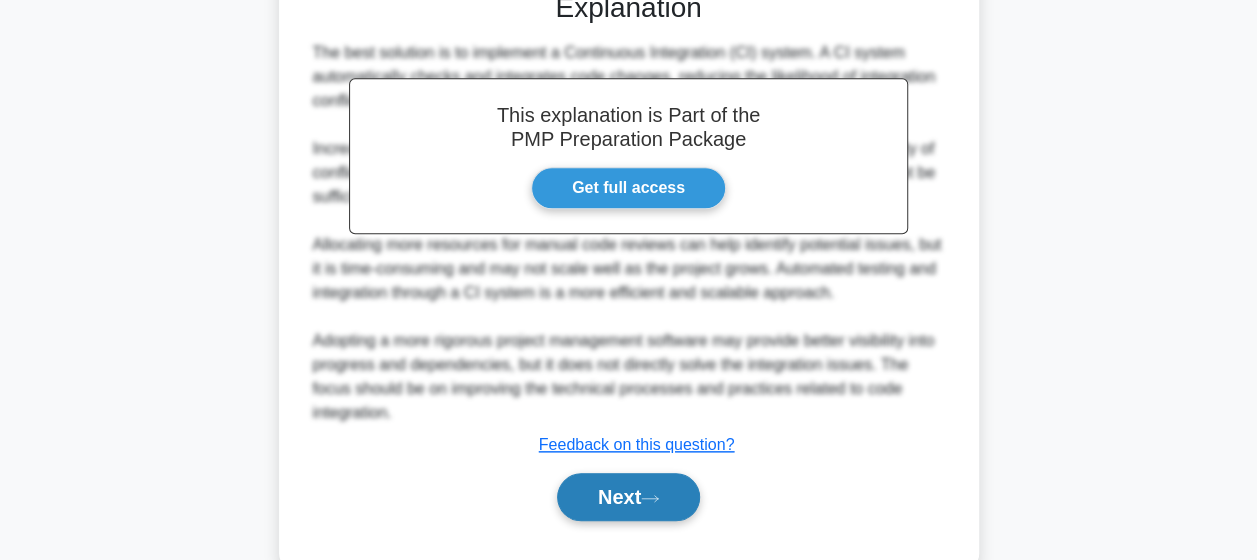 click on "Next" at bounding box center [628, 497] 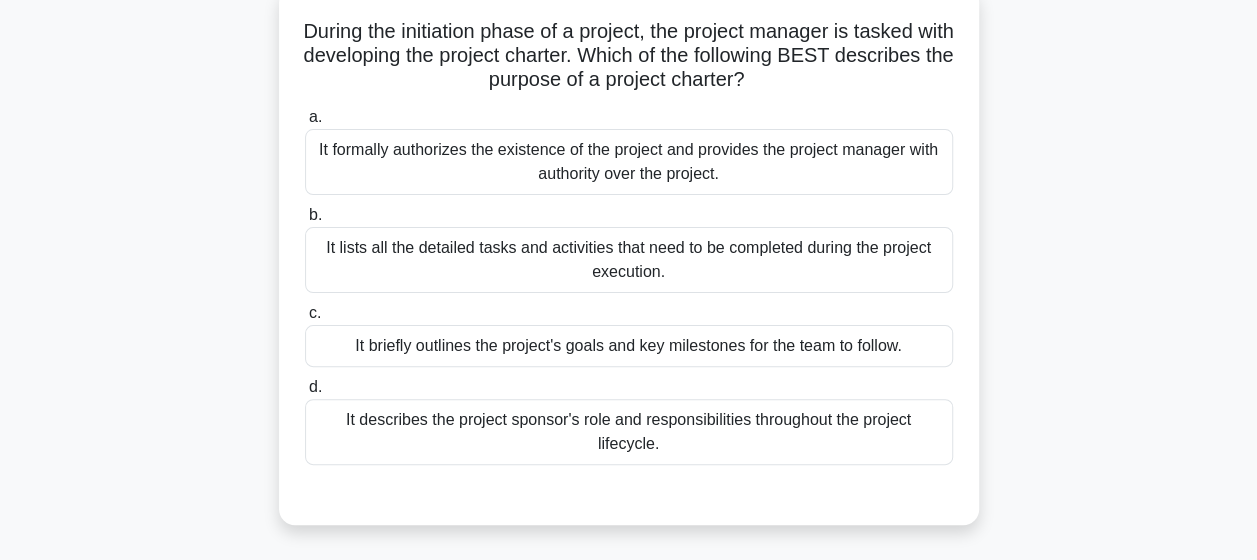 scroll, scrollTop: 128, scrollLeft: 0, axis: vertical 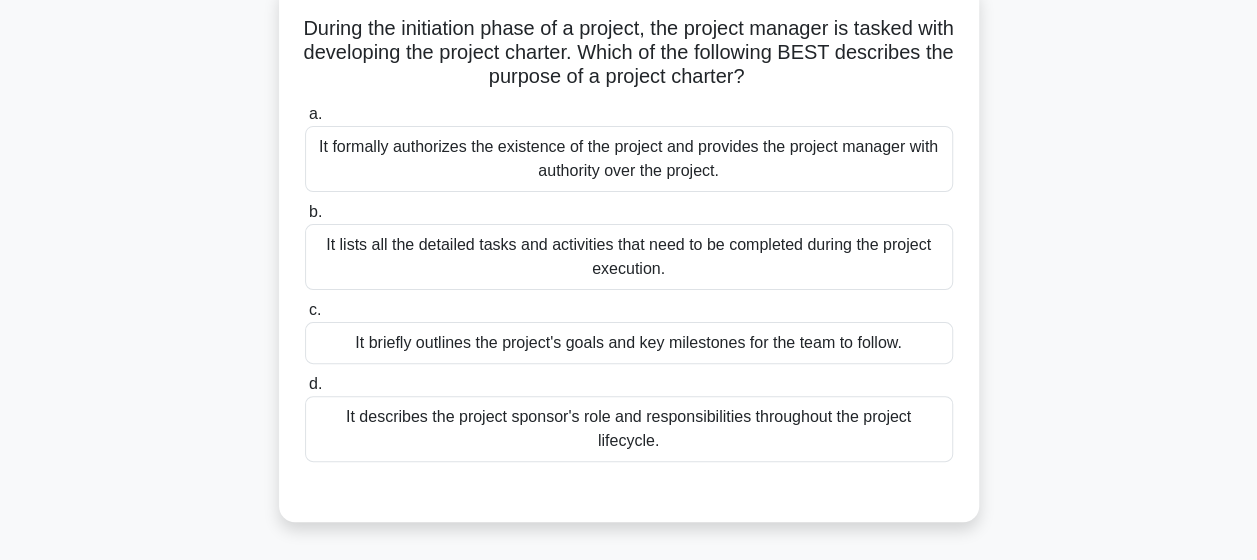 click on "It formally authorizes the existence of the project and provides the project manager with authority over the project." at bounding box center [629, 159] 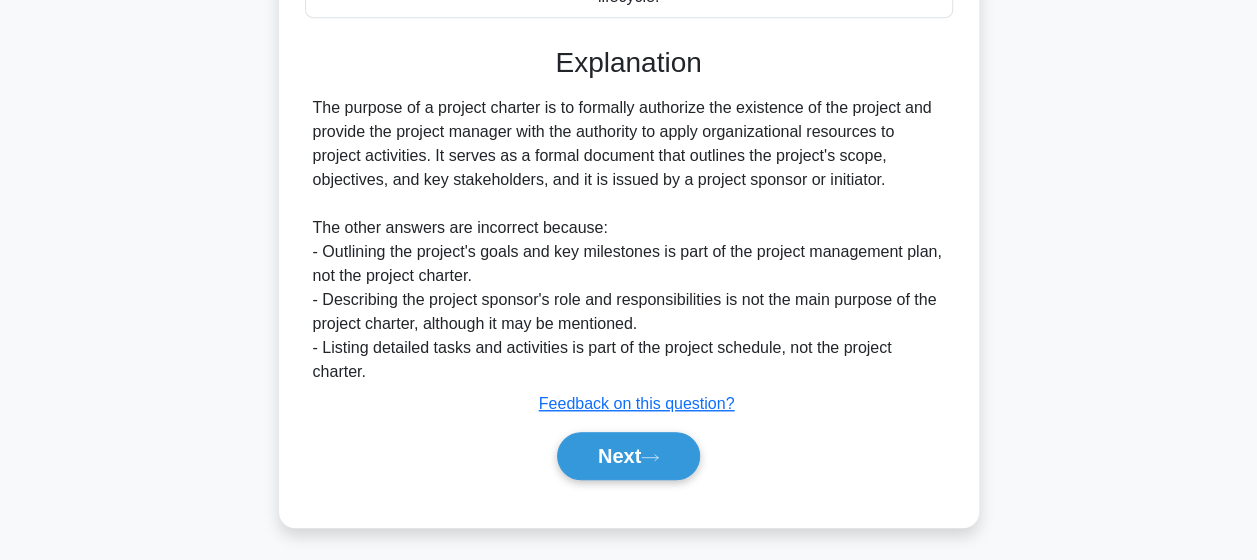 scroll, scrollTop: 574, scrollLeft: 0, axis: vertical 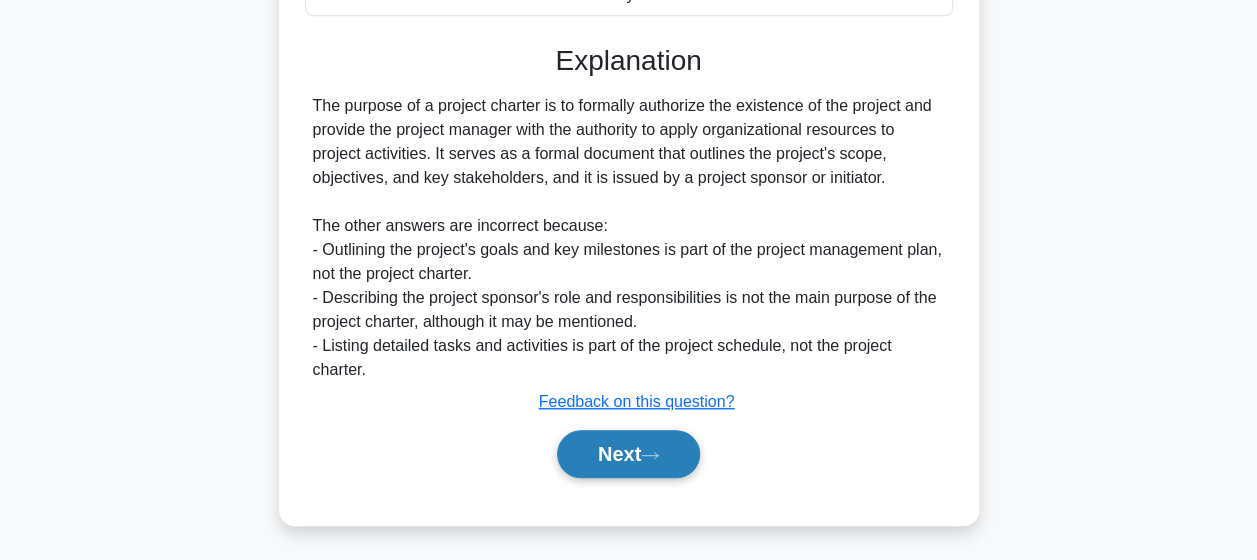 click on "Next" at bounding box center (628, 454) 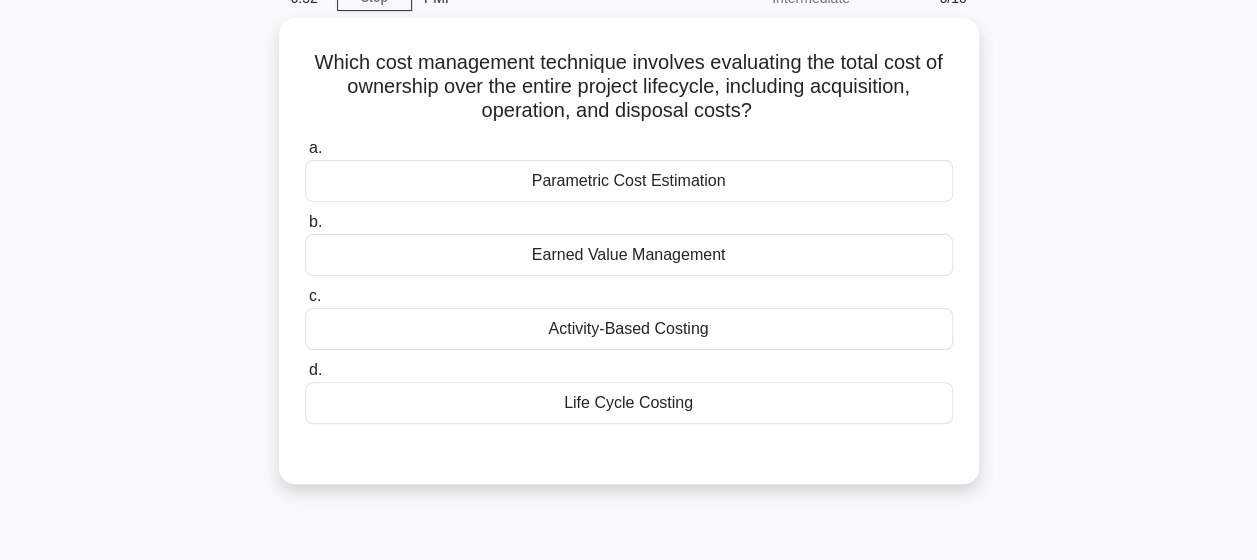 scroll, scrollTop: 123, scrollLeft: 0, axis: vertical 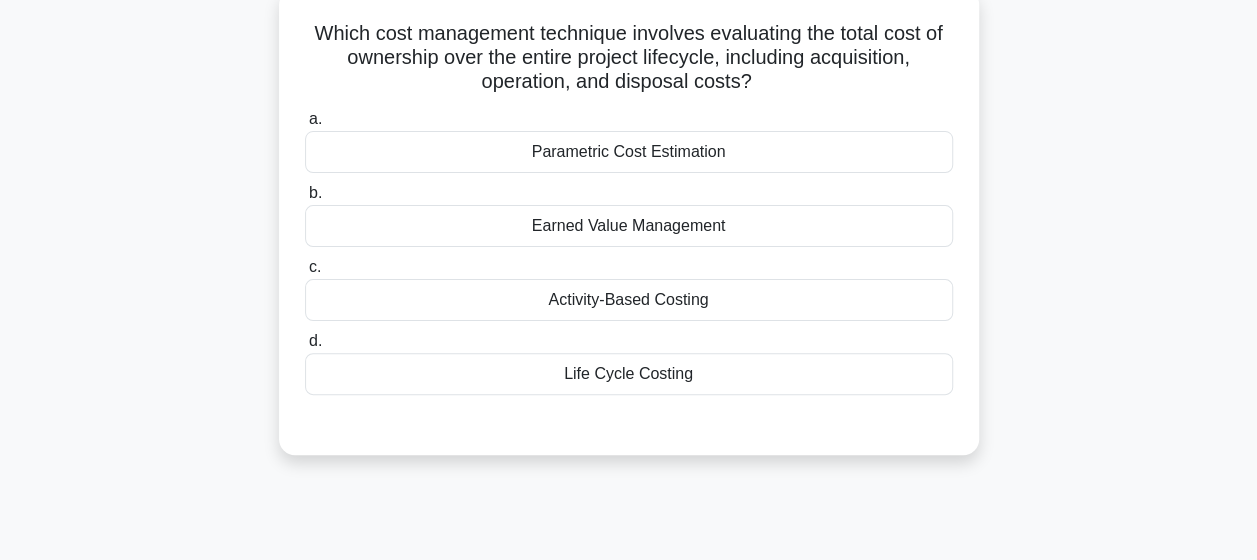click on "Life Cycle Costing" at bounding box center [629, 374] 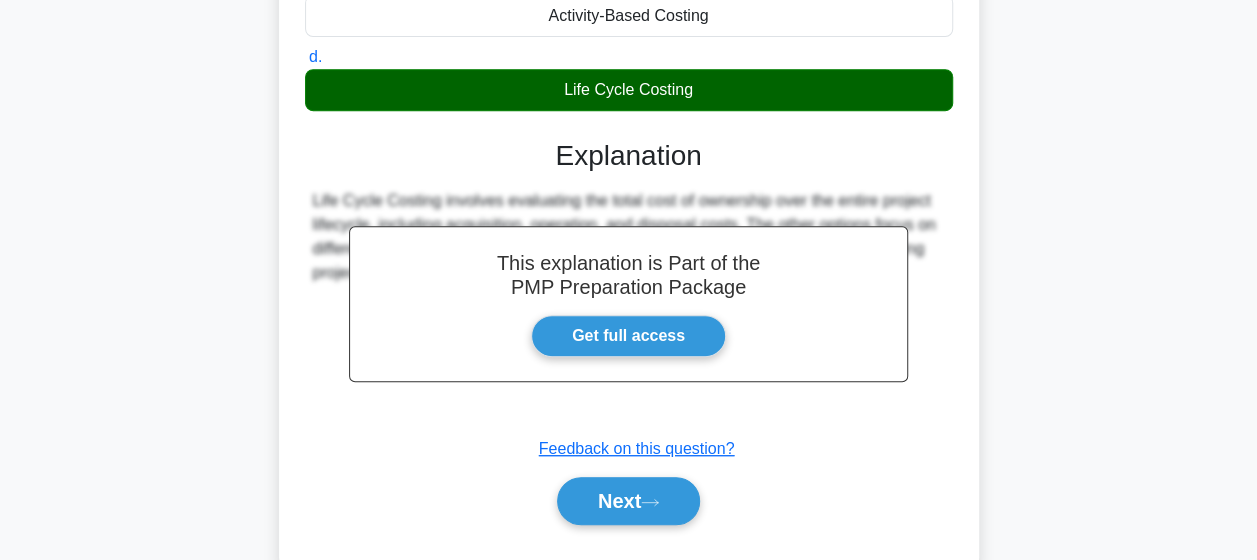 scroll, scrollTop: 520, scrollLeft: 0, axis: vertical 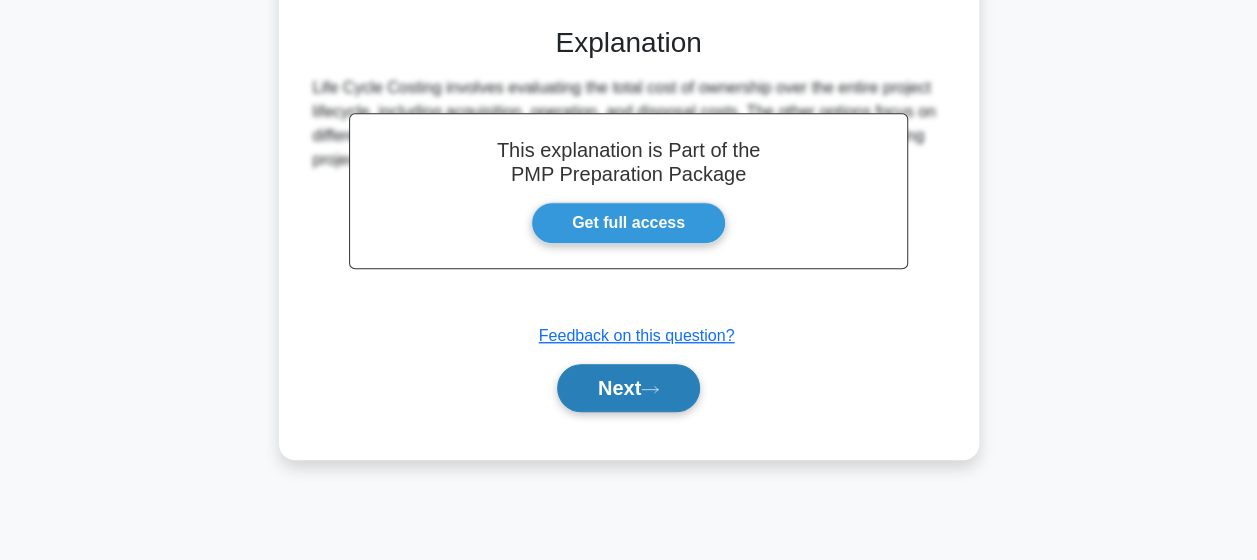 click on "Next" at bounding box center (628, 388) 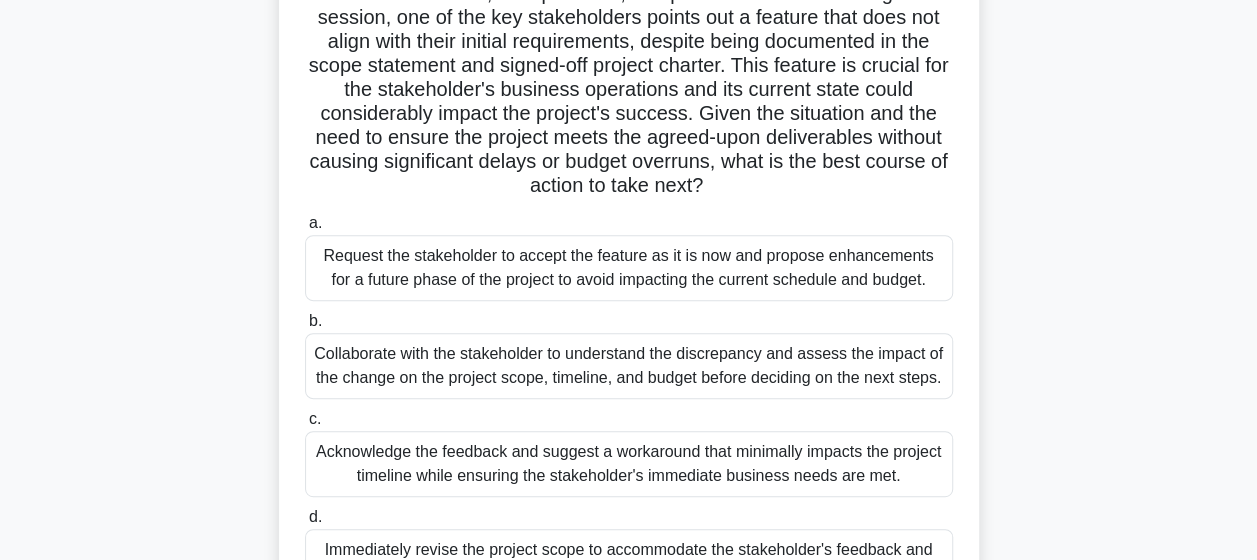 scroll, scrollTop: 256, scrollLeft: 0, axis: vertical 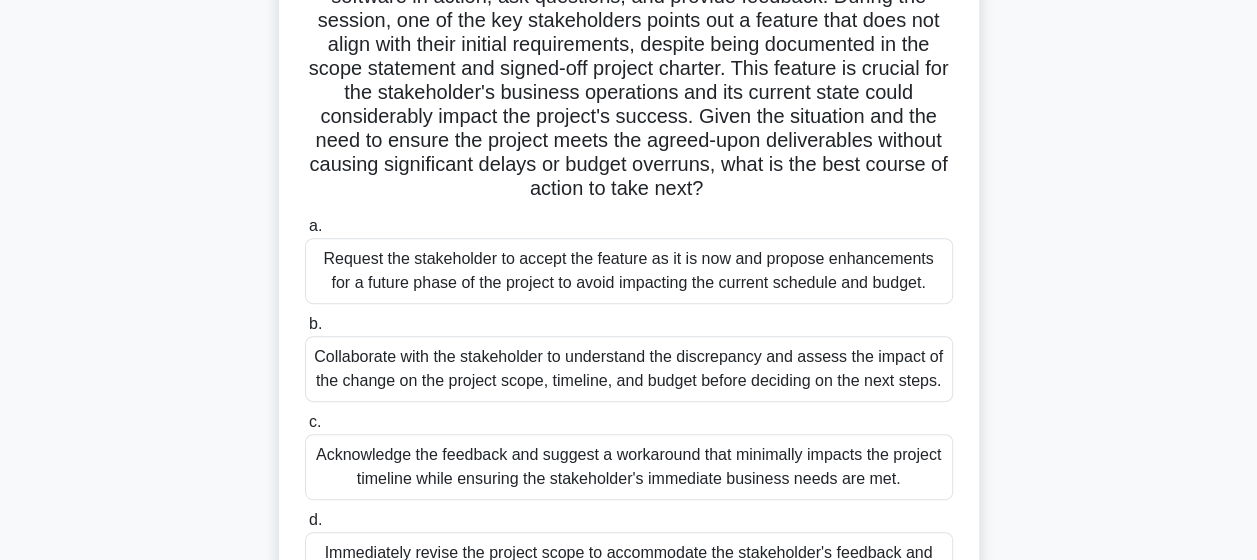 click on "Acknowledge the feedback and suggest a workaround that minimally impacts the project timeline while ensuring the stakeholder's immediate business needs are met." at bounding box center [629, 467] 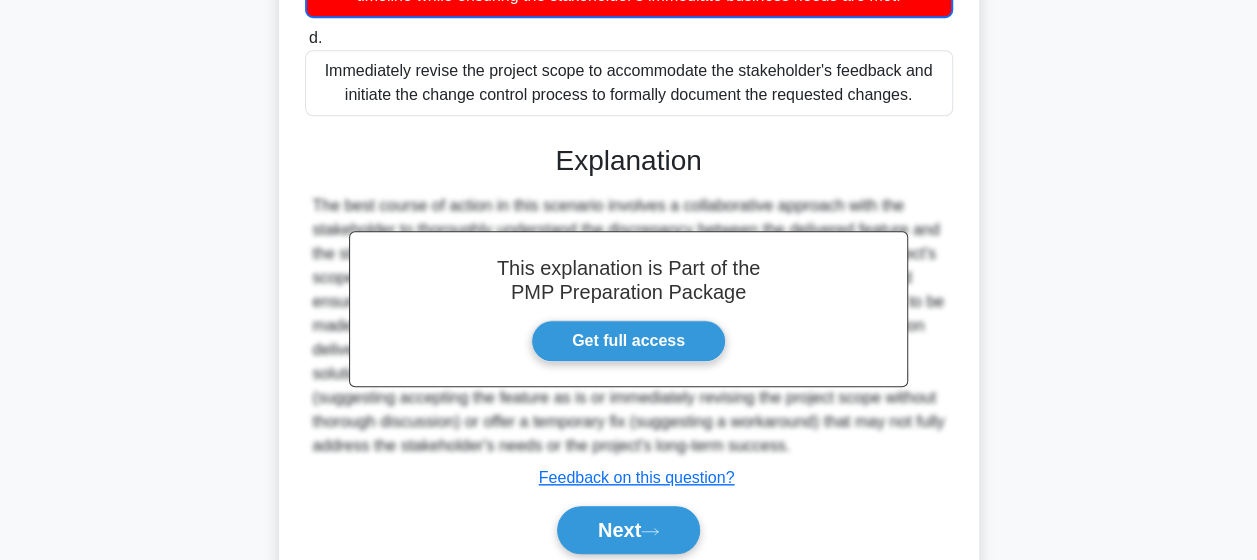 scroll, scrollTop: 841, scrollLeft: 0, axis: vertical 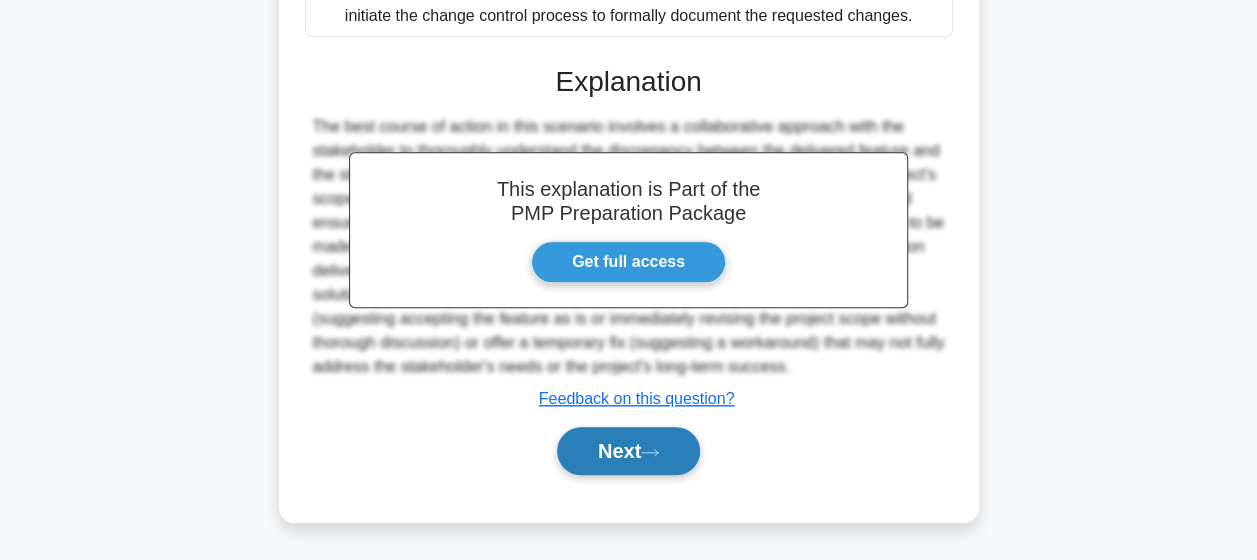 click on "Next" at bounding box center (628, 451) 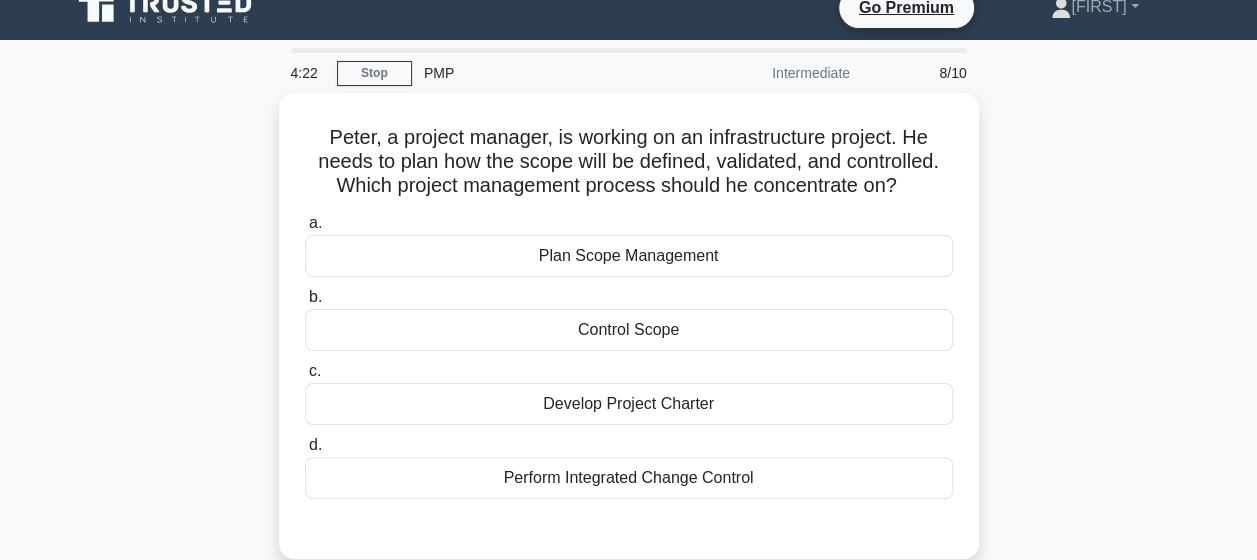 scroll, scrollTop: 26, scrollLeft: 0, axis: vertical 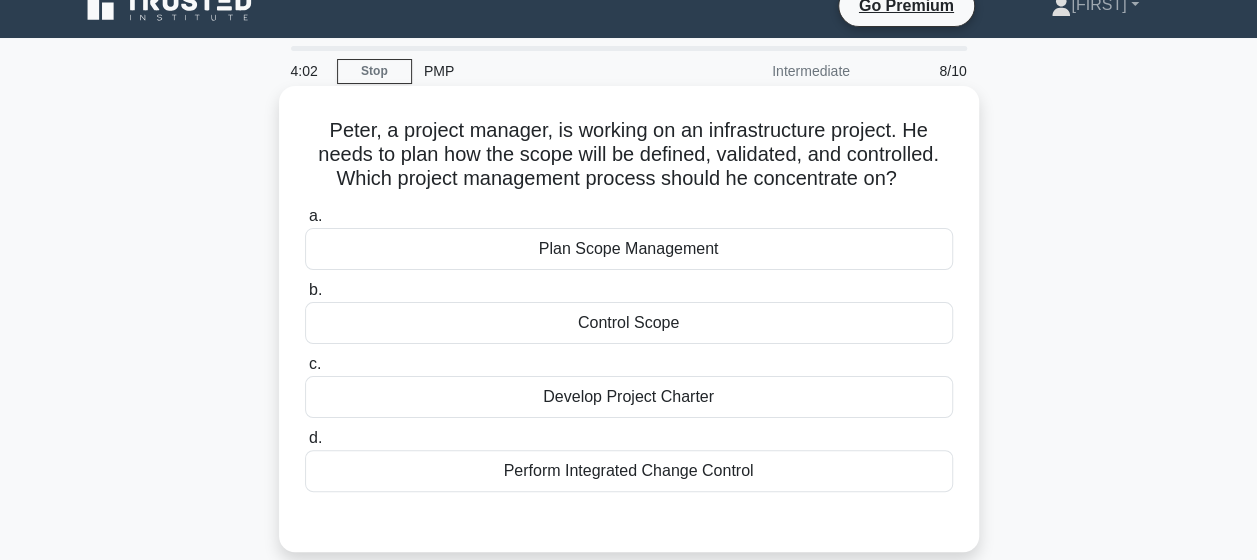 click on "Plan Scope Management" at bounding box center (629, 249) 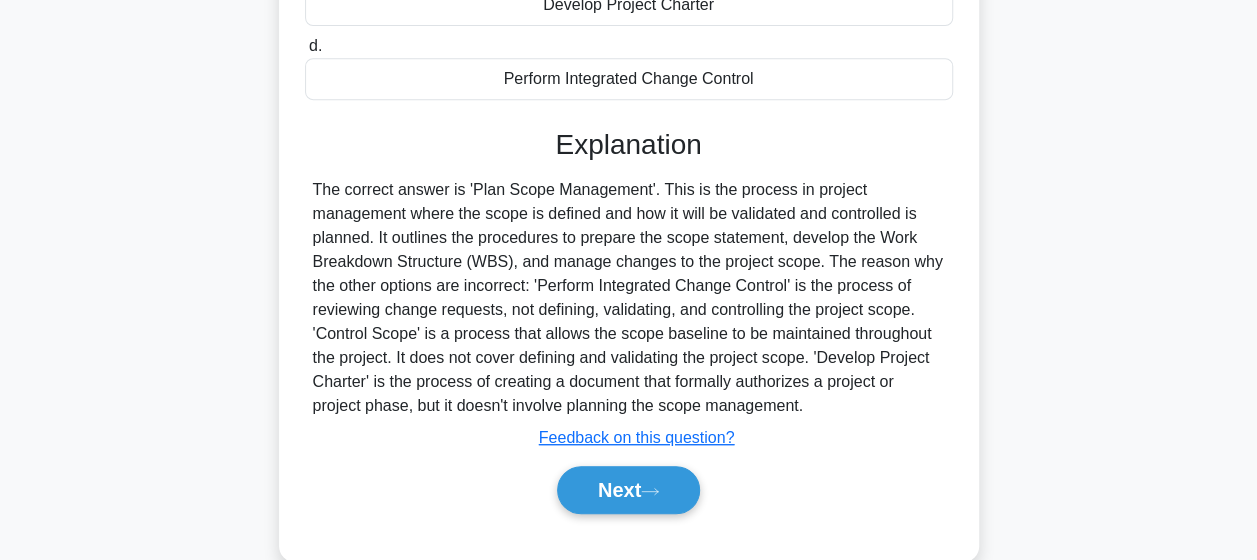 scroll, scrollTop: 520, scrollLeft: 0, axis: vertical 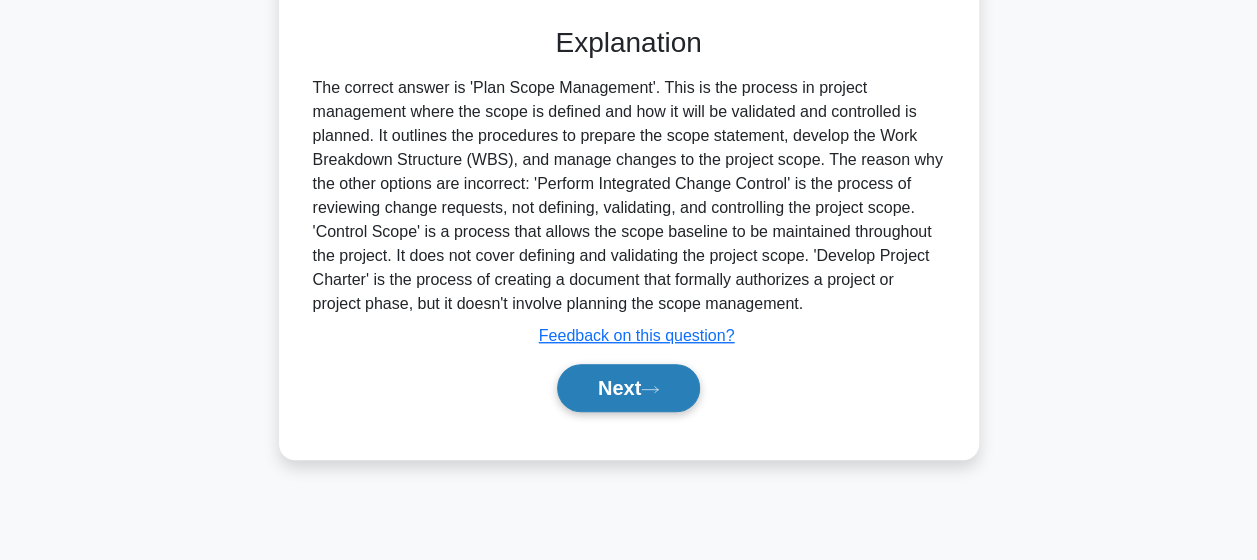 click on "Next" at bounding box center [628, 388] 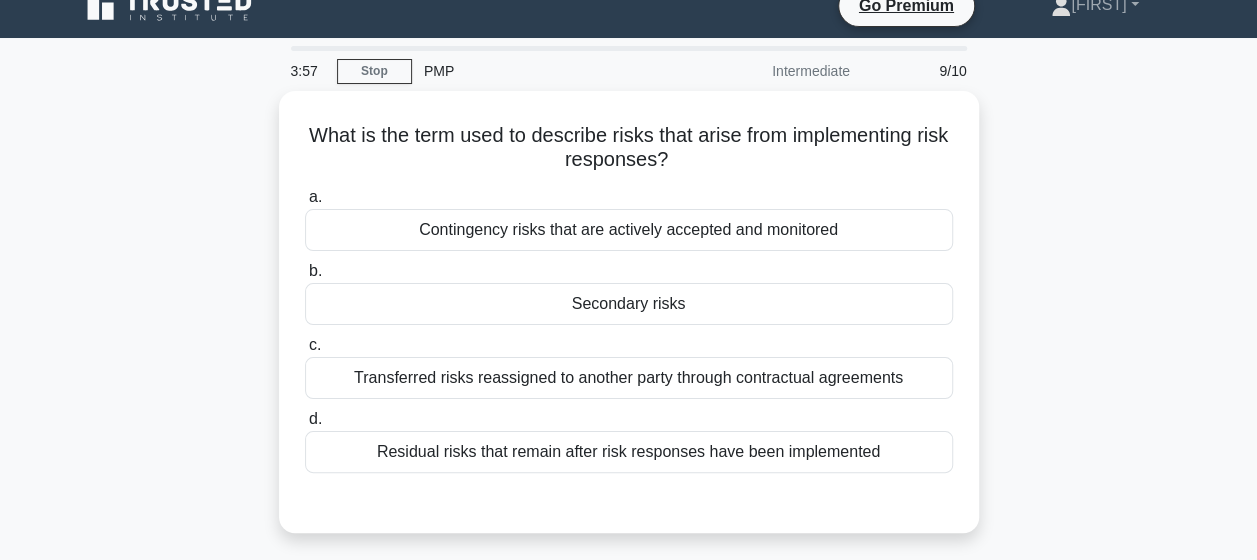 scroll, scrollTop: 18, scrollLeft: 0, axis: vertical 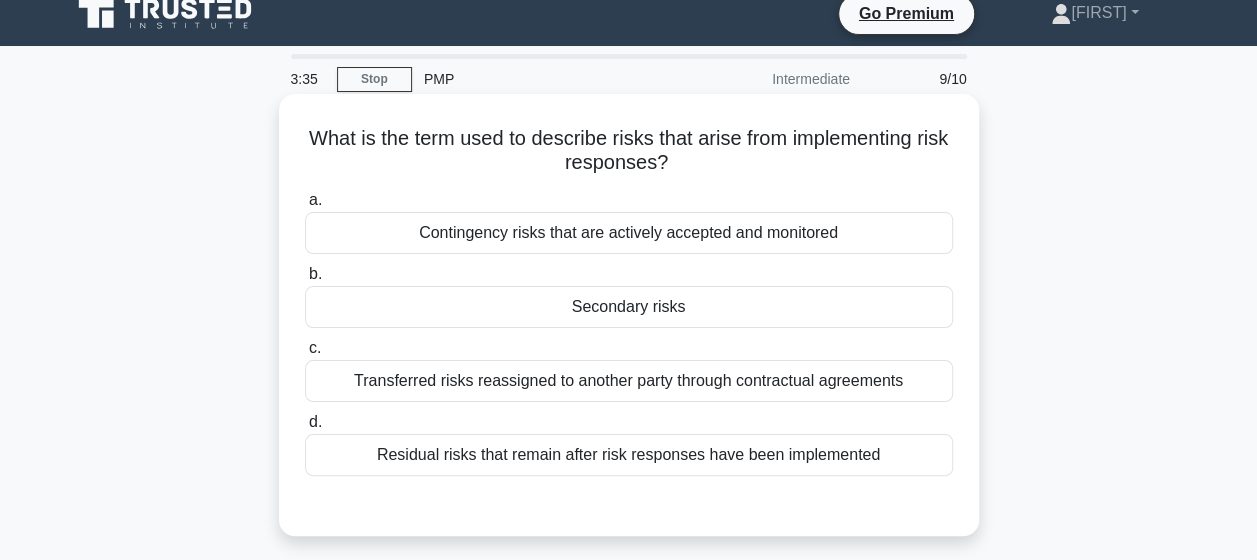 click on "Secondary risks" at bounding box center (629, 307) 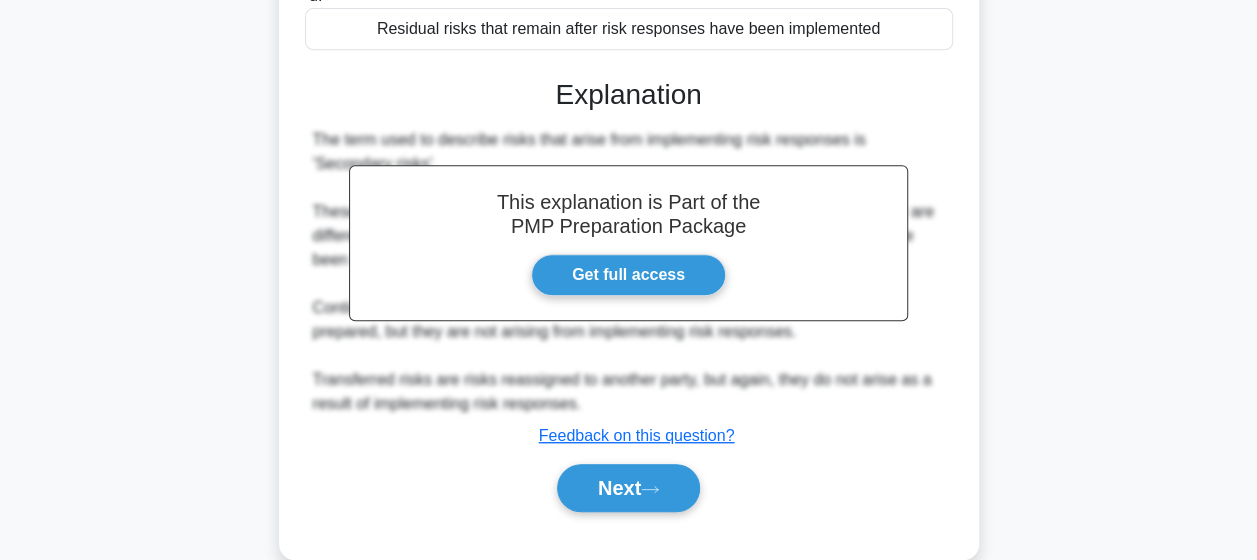scroll, scrollTop: 520, scrollLeft: 0, axis: vertical 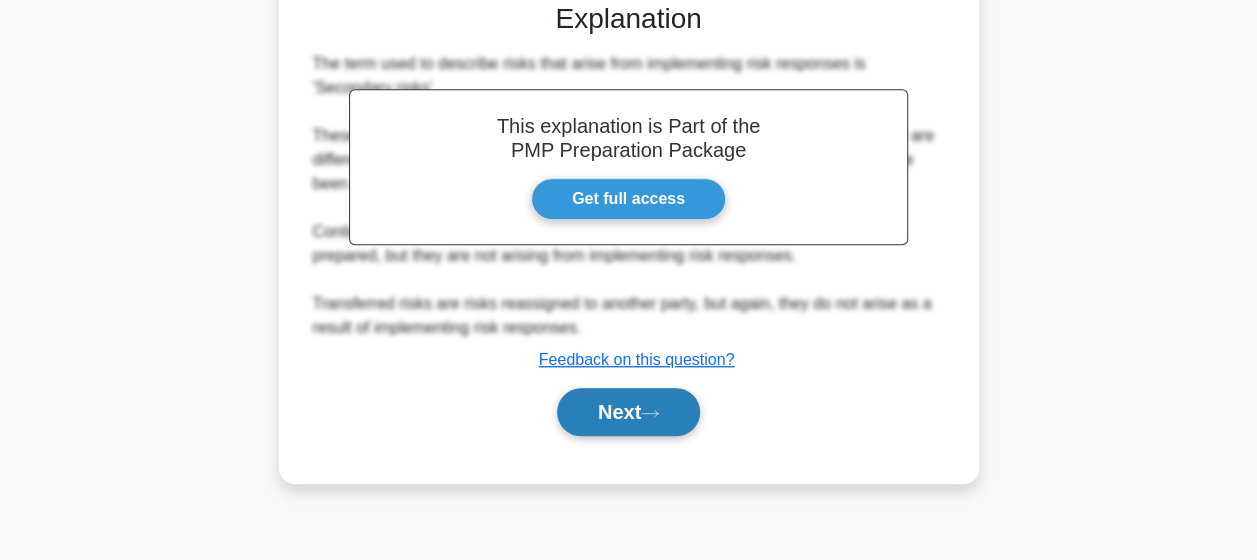 click on "Next" at bounding box center (628, 412) 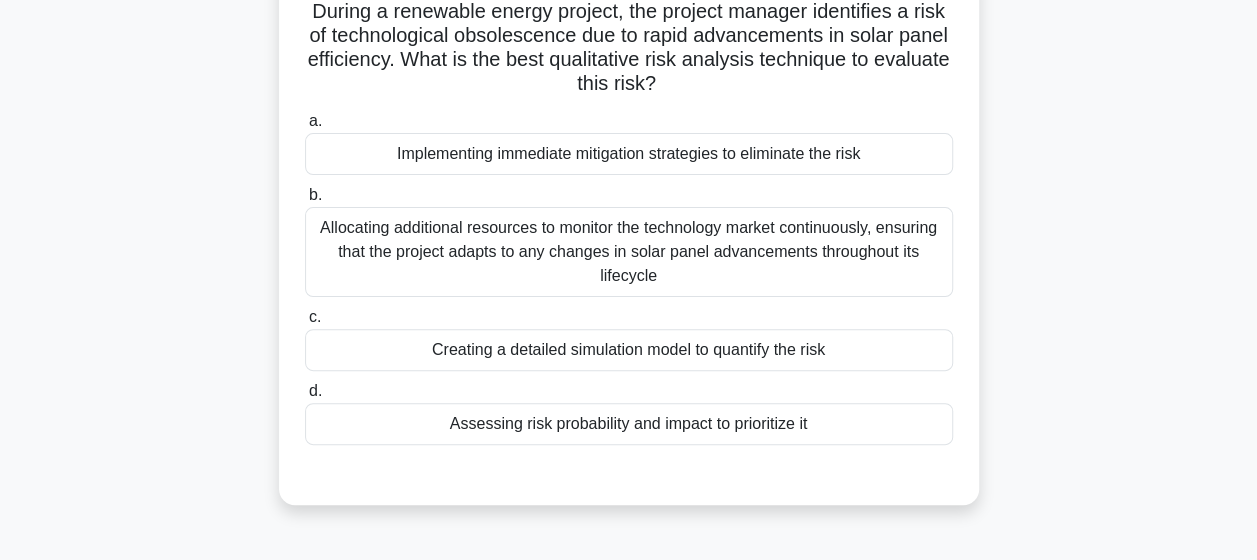 scroll, scrollTop: 156, scrollLeft: 0, axis: vertical 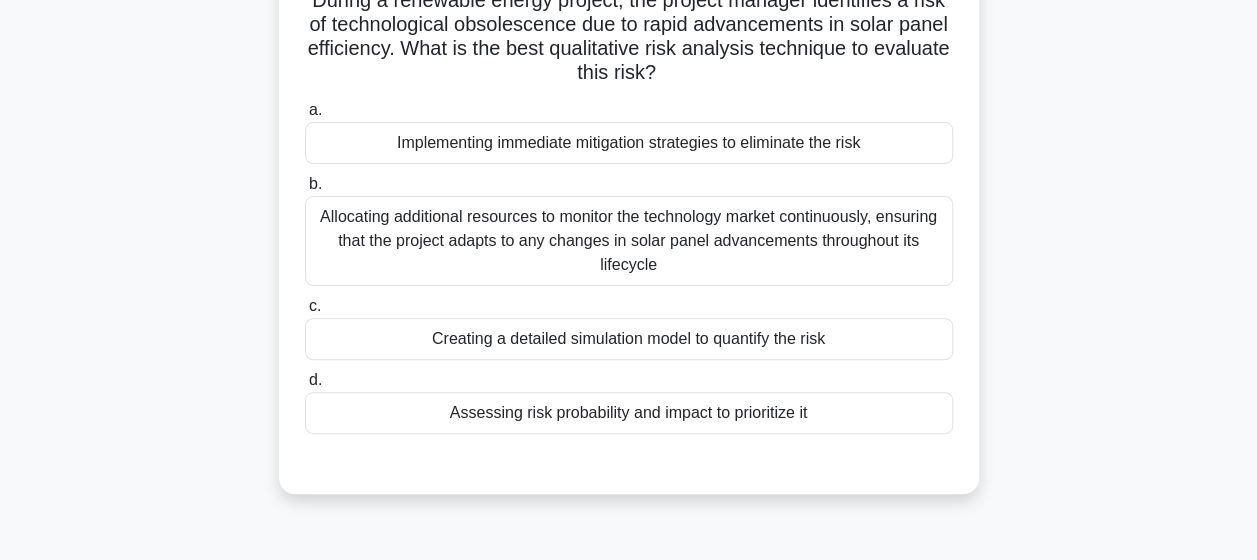 click on "Assessing risk probability and impact to prioritize it" at bounding box center (629, 413) 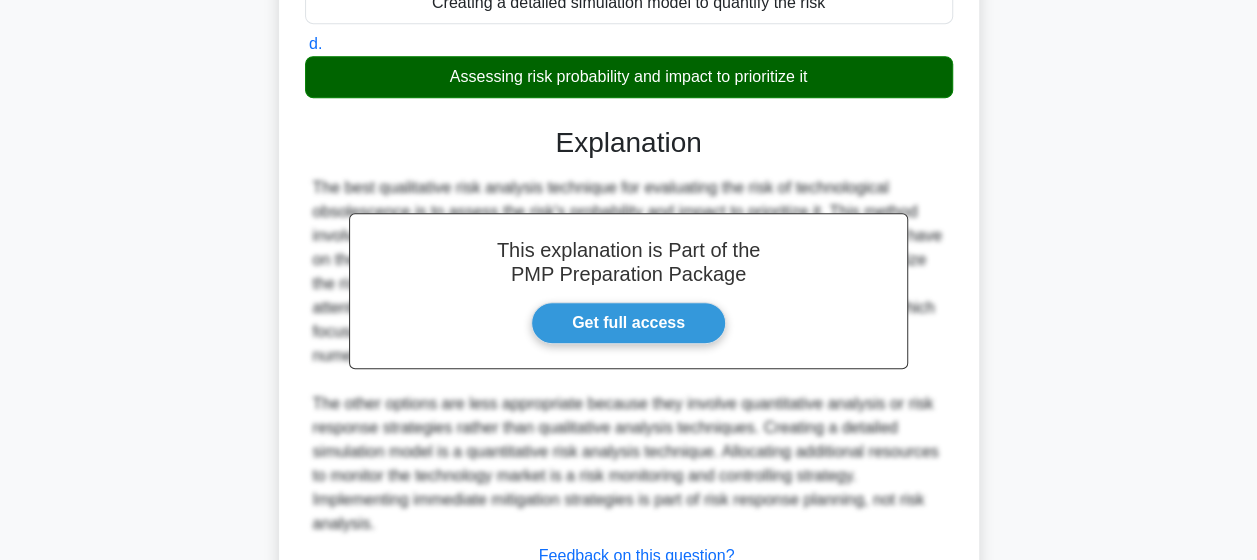 scroll, scrollTop: 646, scrollLeft: 0, axis: vertical 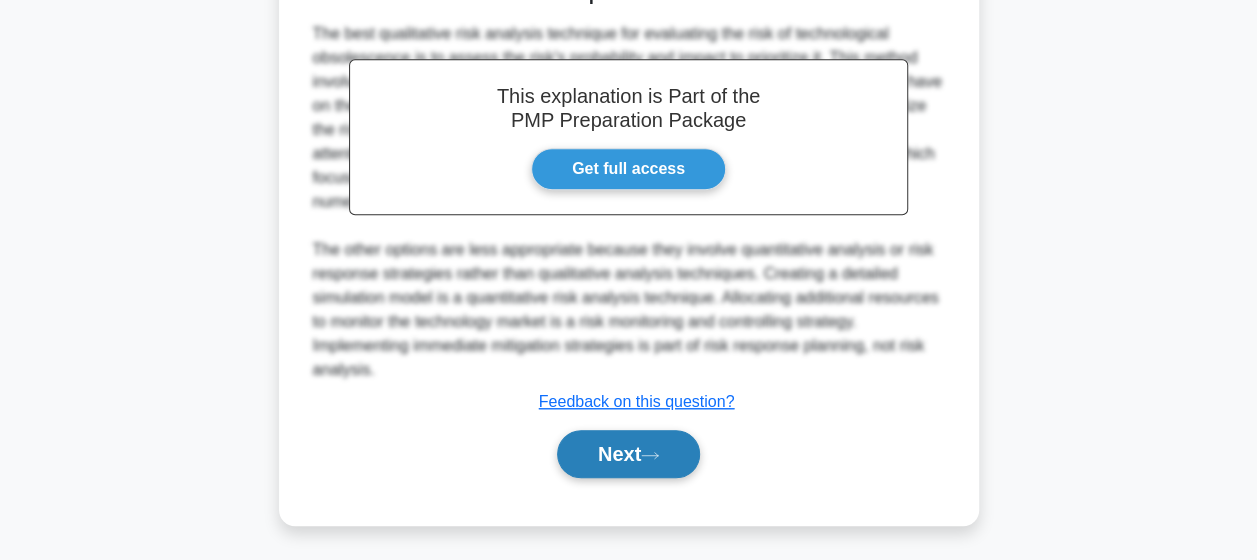 click on "Next" at bounding box center (628, 454) 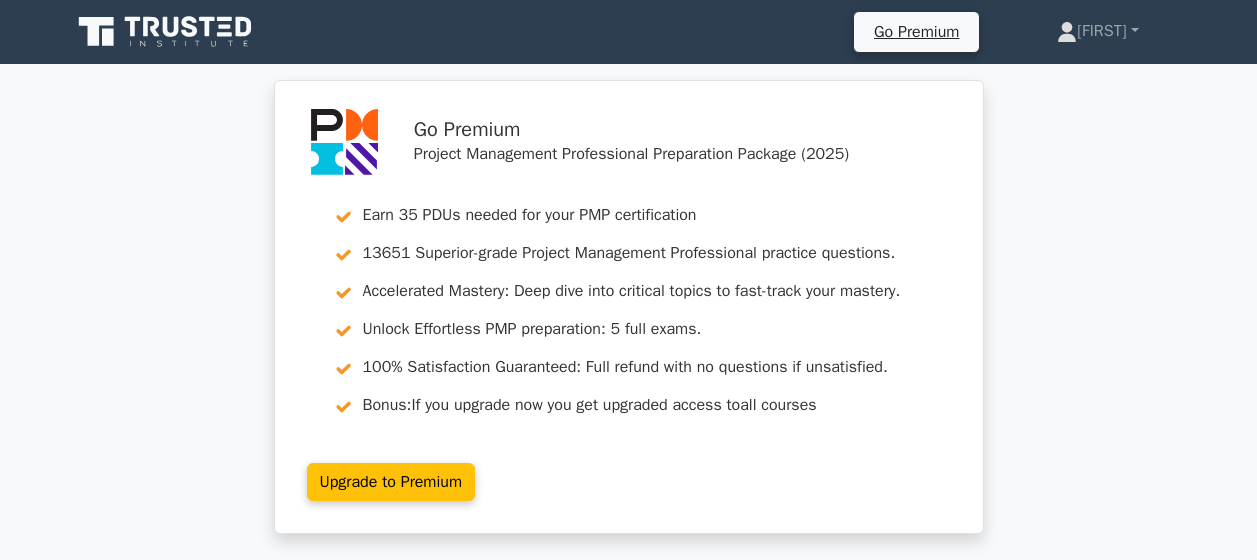 scroll, scrollTop: 488, scrollLeft: 0, axis: vertical 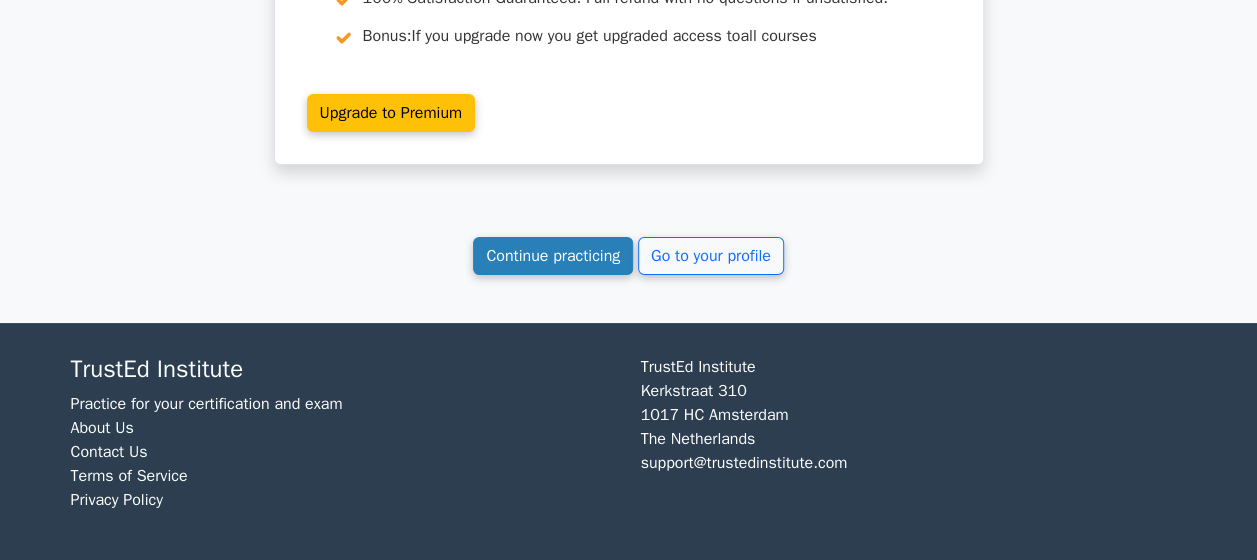 click on "Continue practicing" at bounding box center [553, 256] 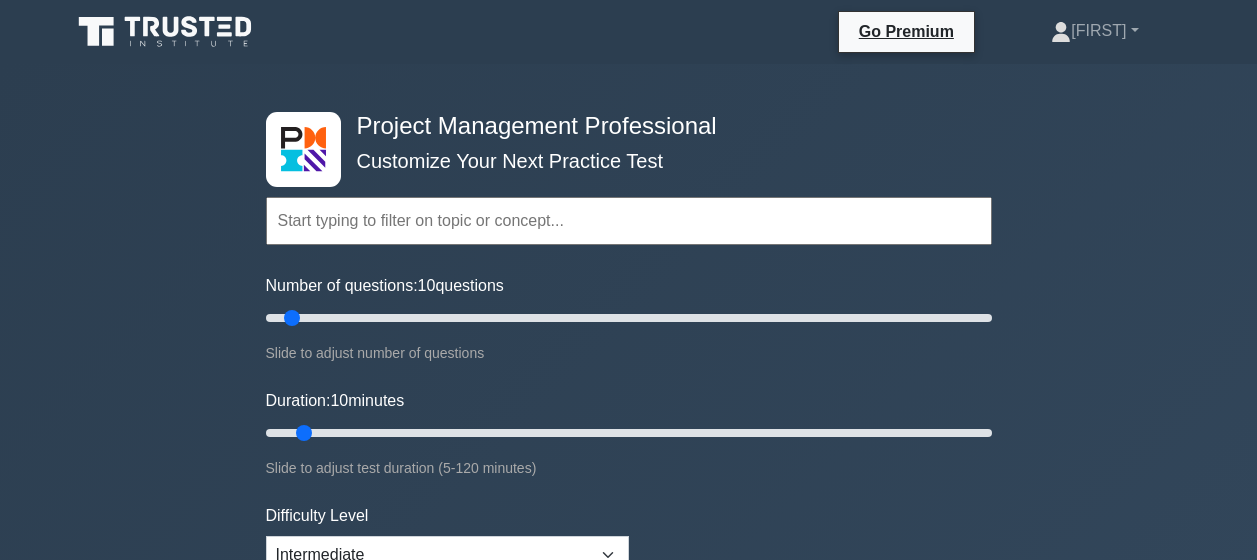 scroll, scrollTop: 0, scrollLeft: 0, axis: both 